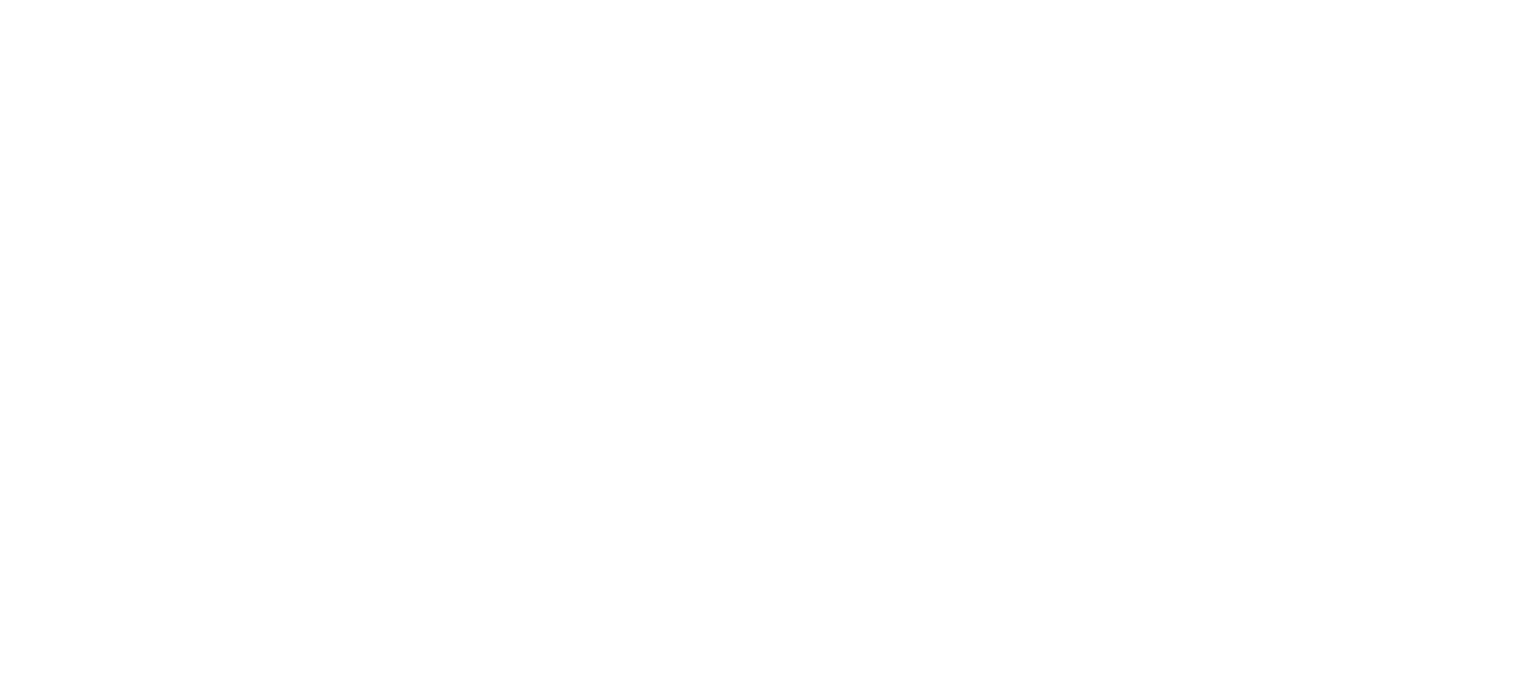 scroll, scrollTop: 0, scrollLeft: 0, axis: both 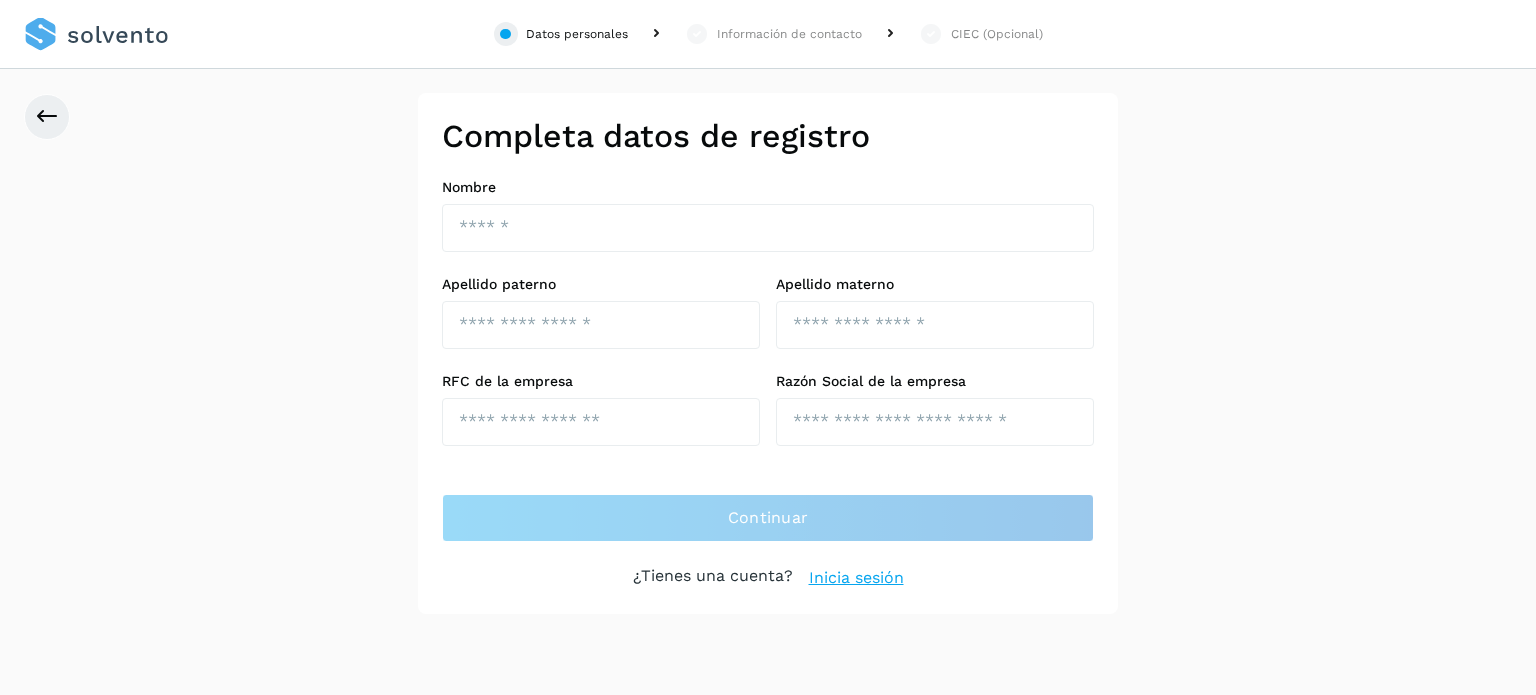 click on "Inicia sesión" at bounding box center (856, 578) 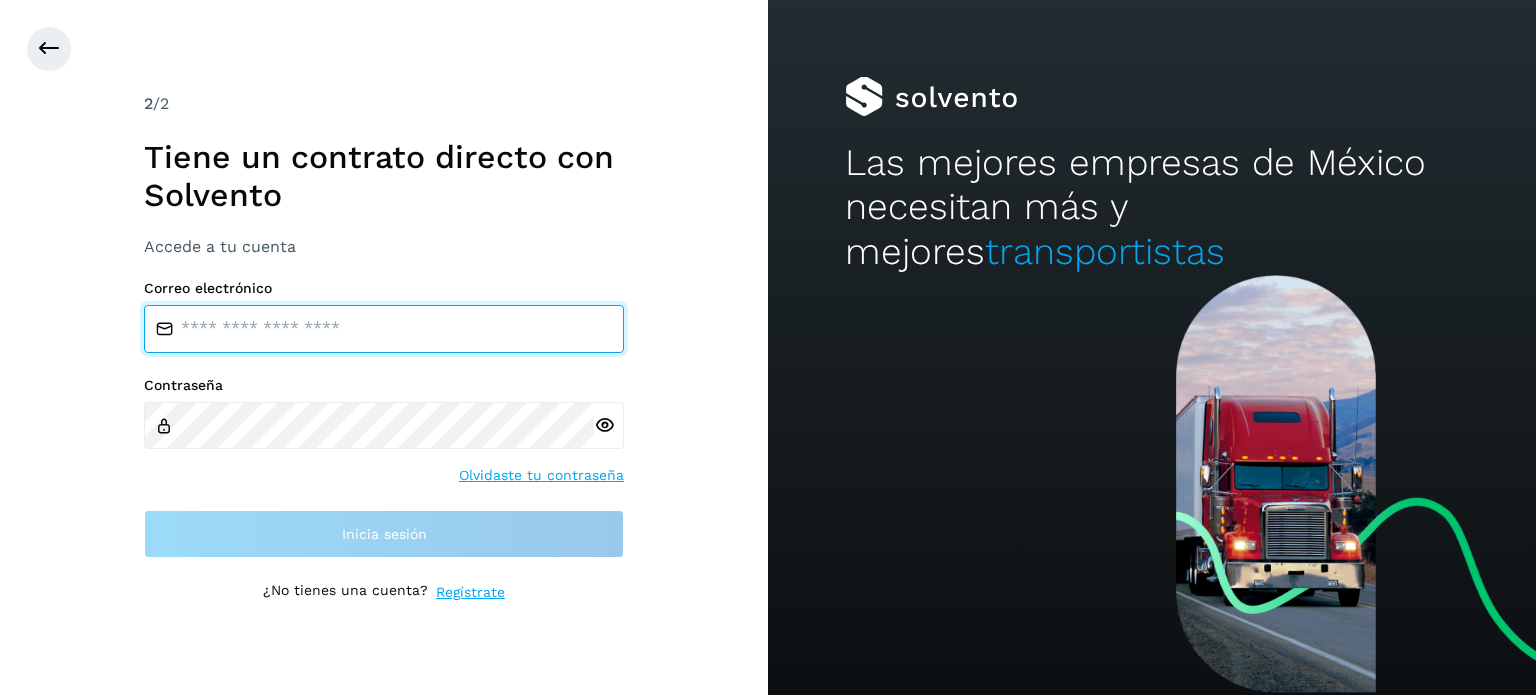 type on "**********" 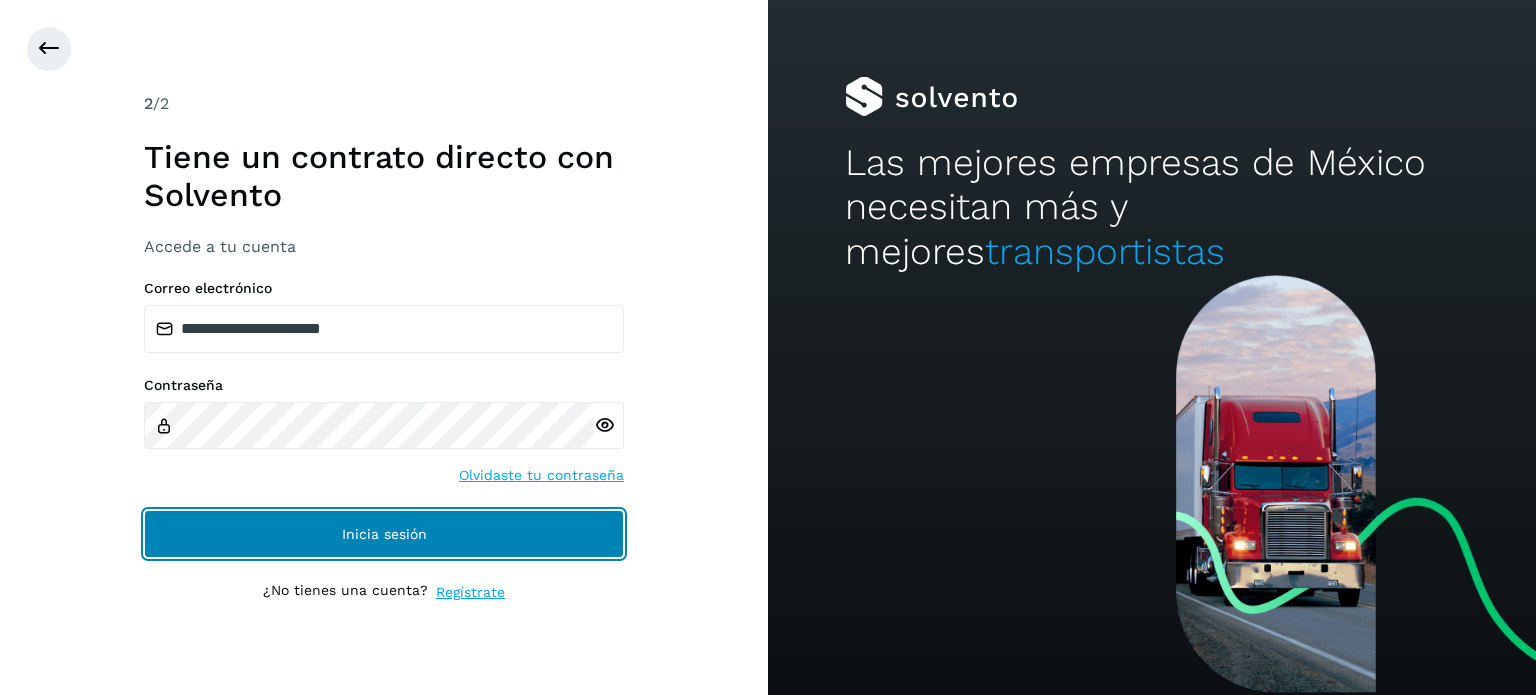 click on "Inicia sesión" at bounding box center (384, 534) 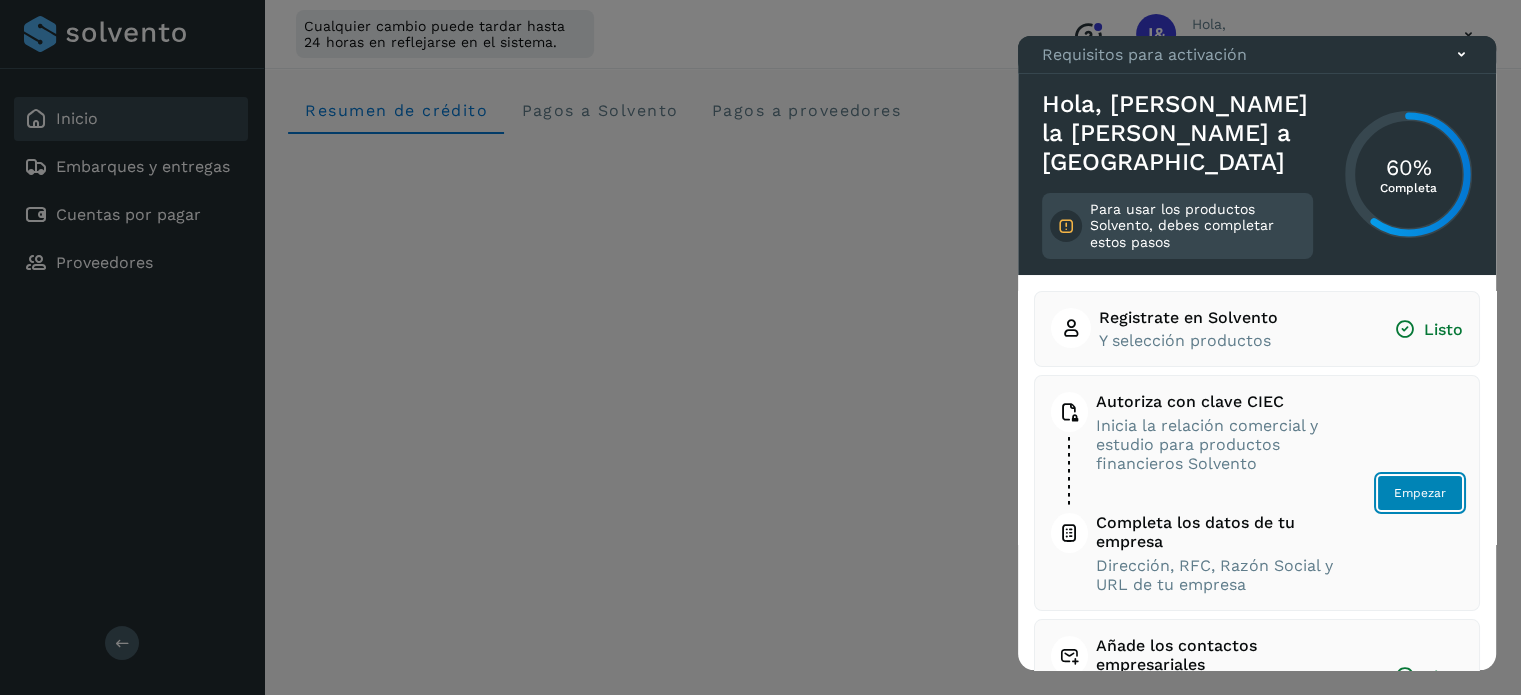 click on "Empezar" 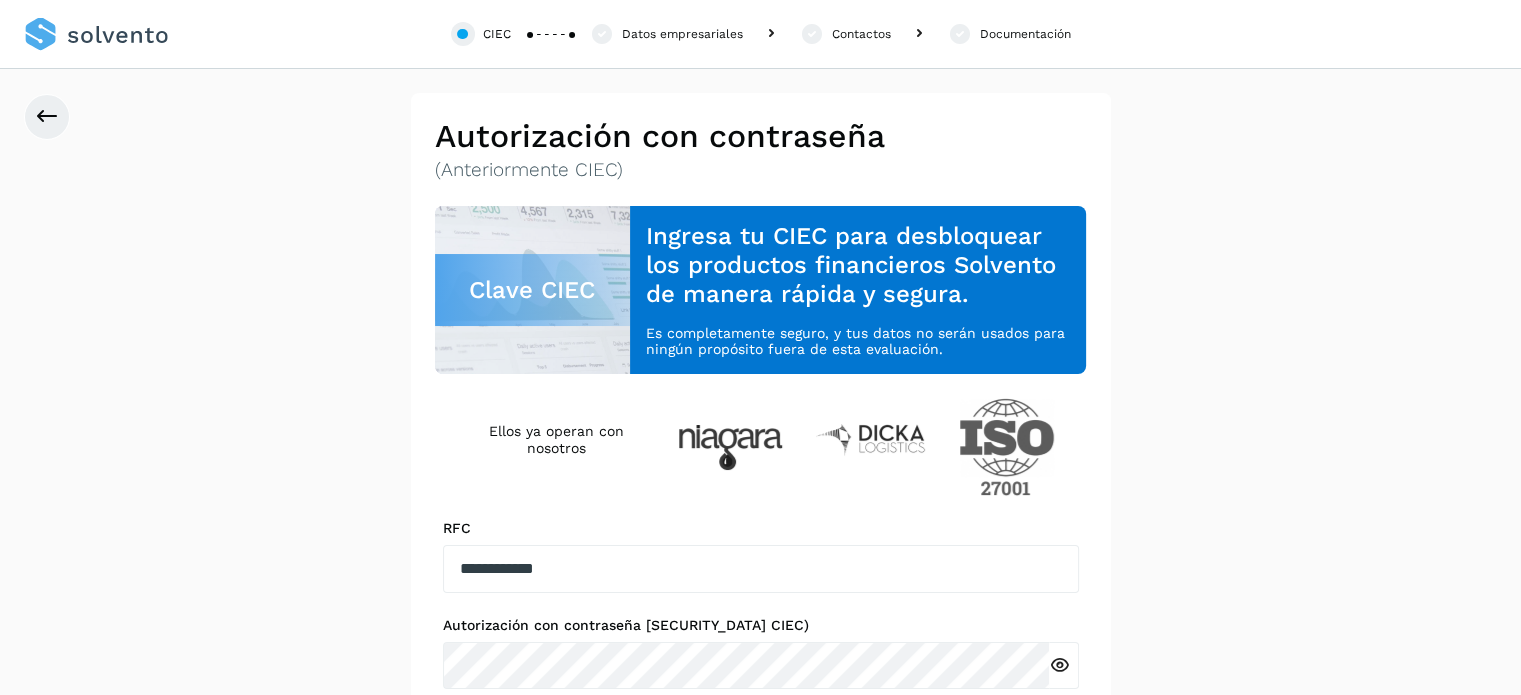 click on "**********" at bounding box center [760, 465] 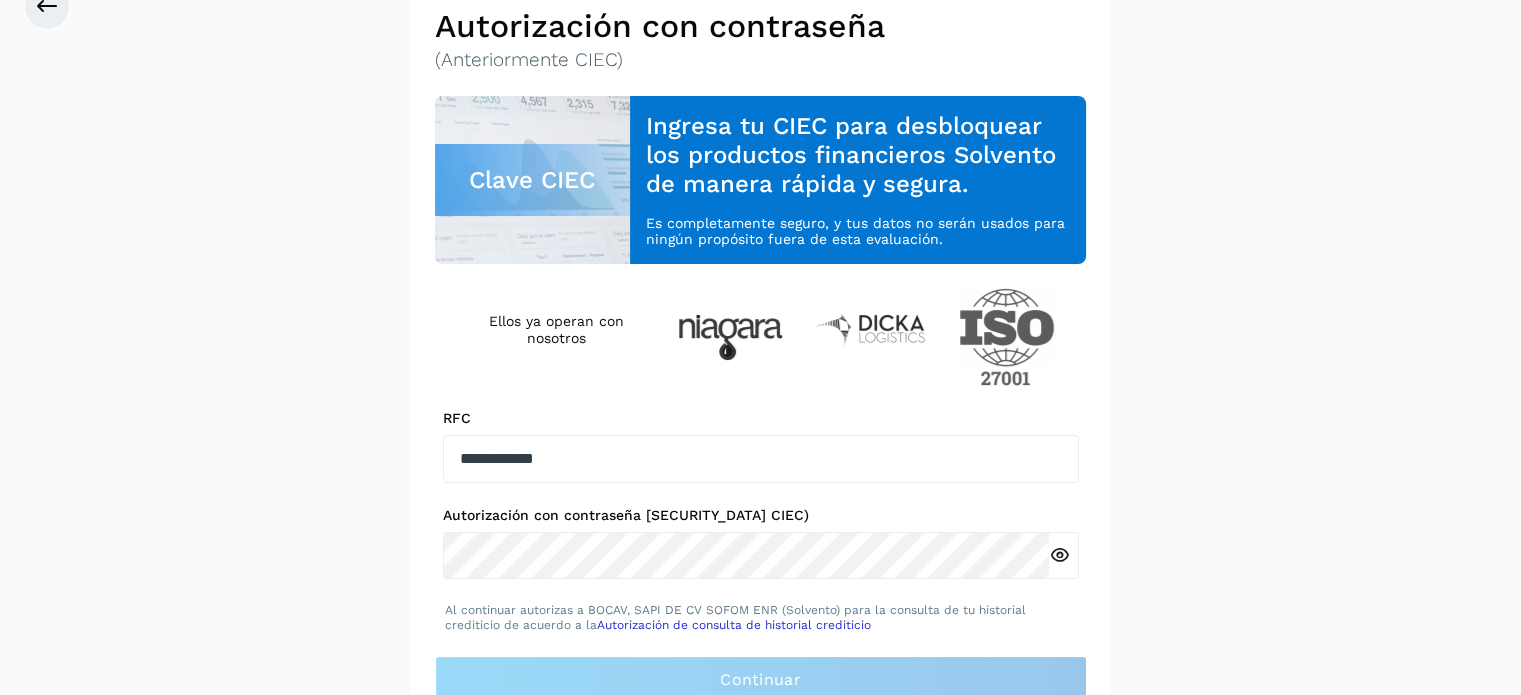 scroll, scrollTop: 120, scrollLeft: 0, axis: vertical 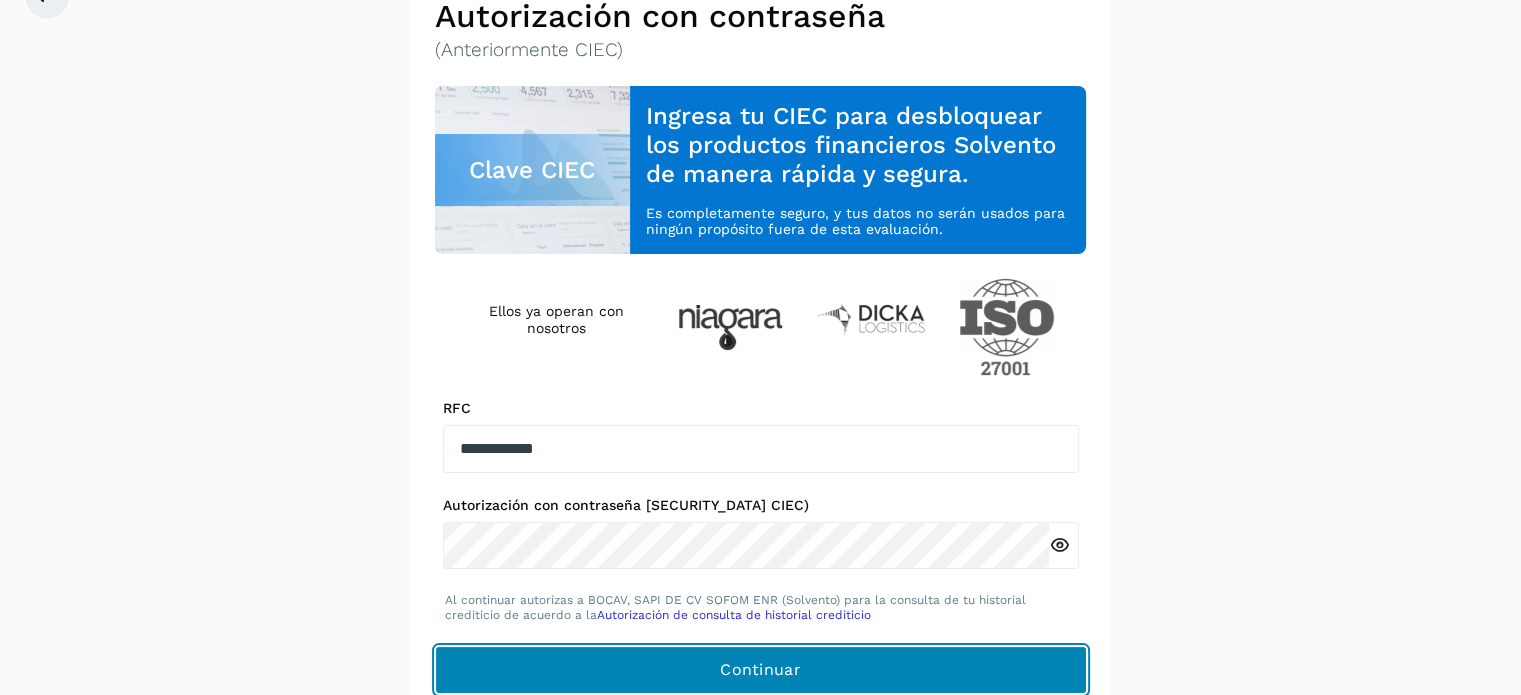 click on "Continuar" 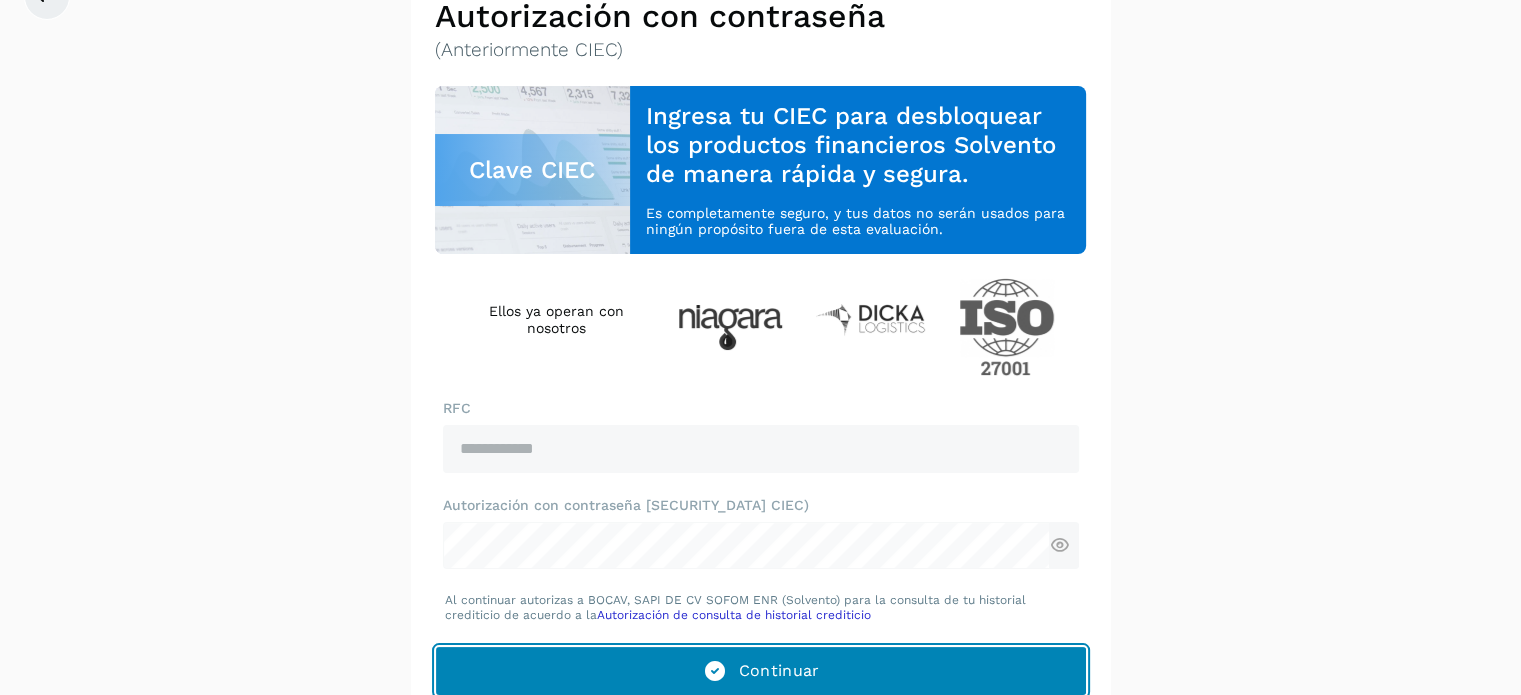 click on "Continuar" at bounding box center [761, 671] 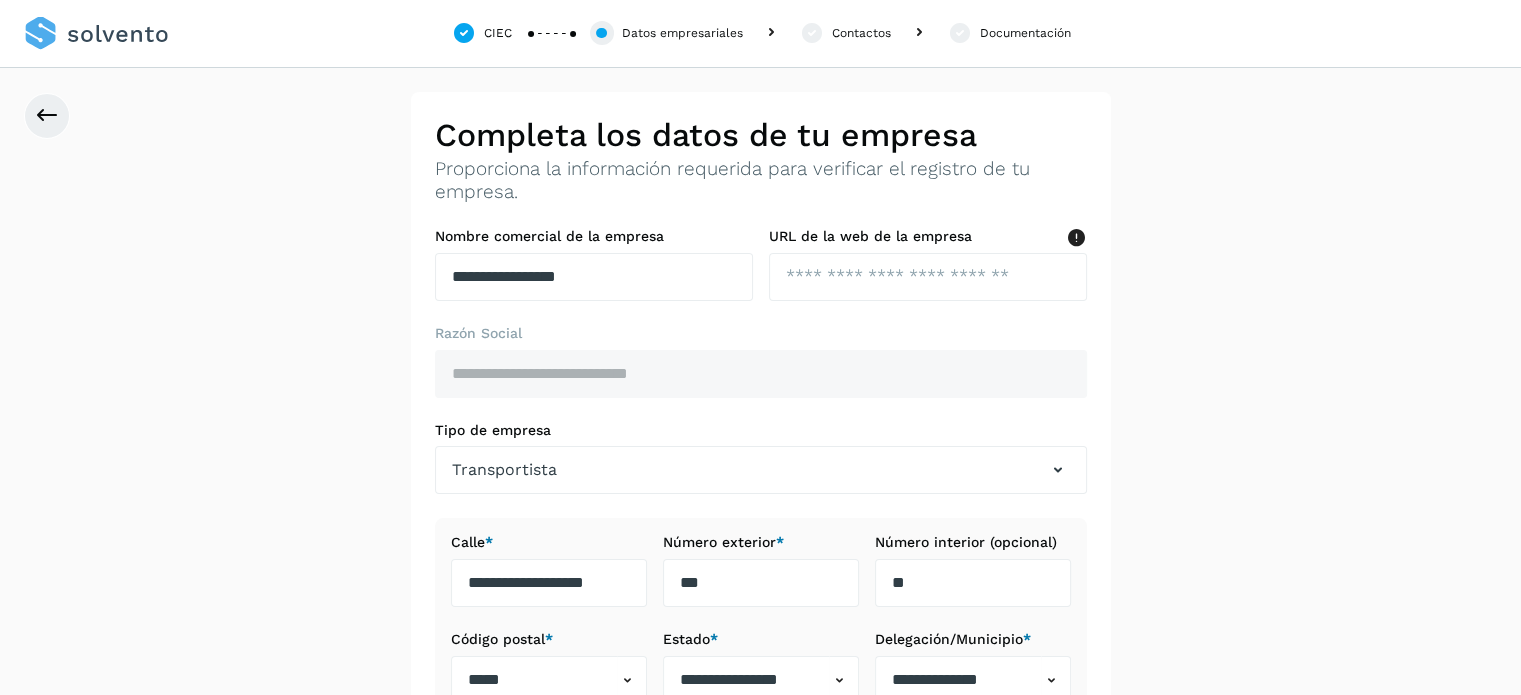 scroll, scrollTop: 0, scrollLeft: 0, axis: both 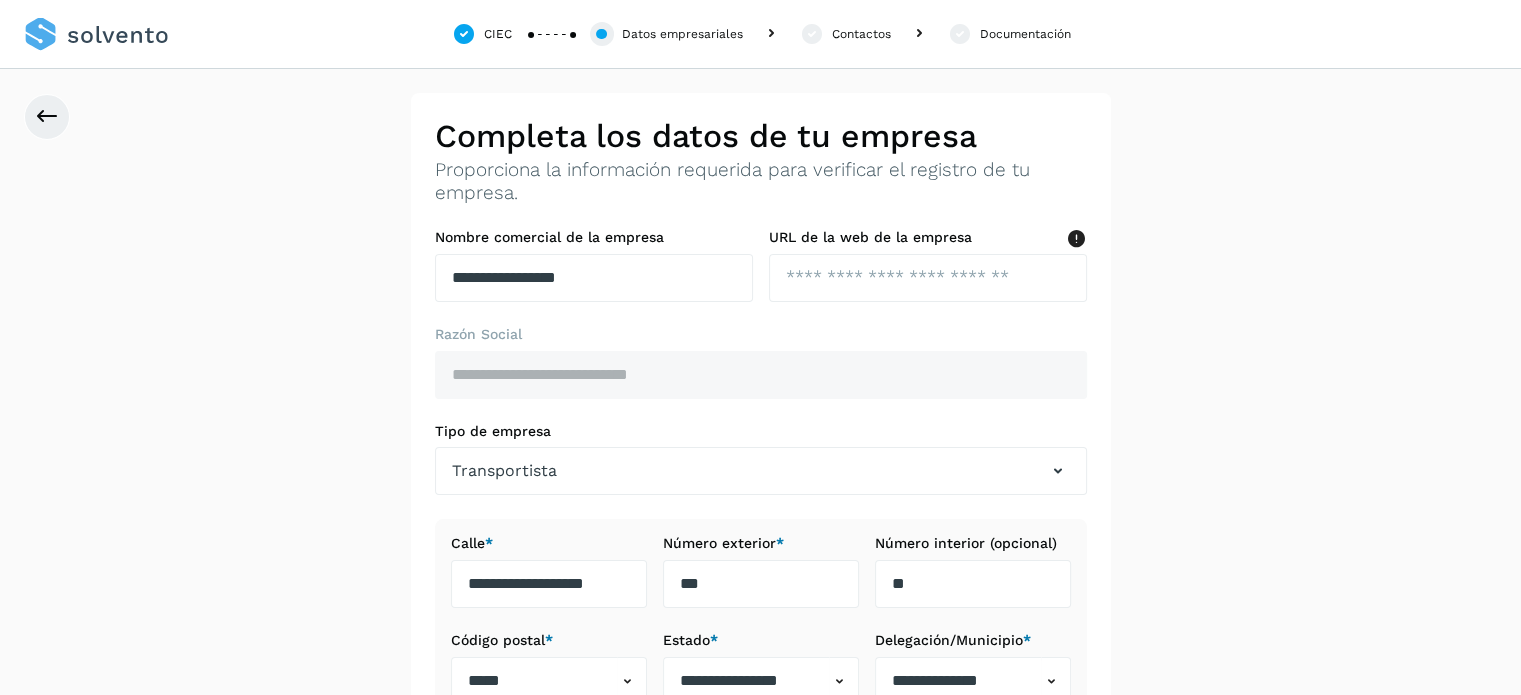 click on "**********" at bounding box center (760, 522) 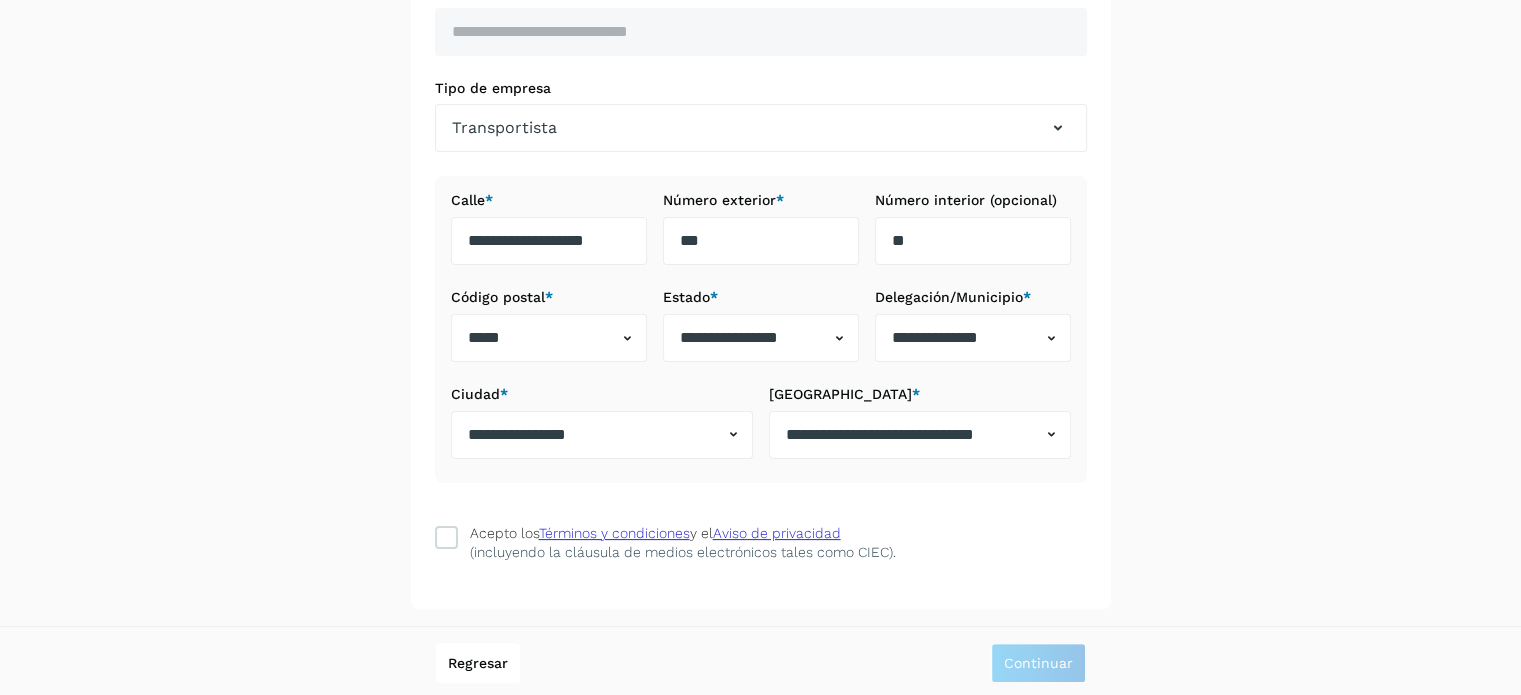 scroll, scrollTop: 344, scrollLeft: 0, axis: vertical 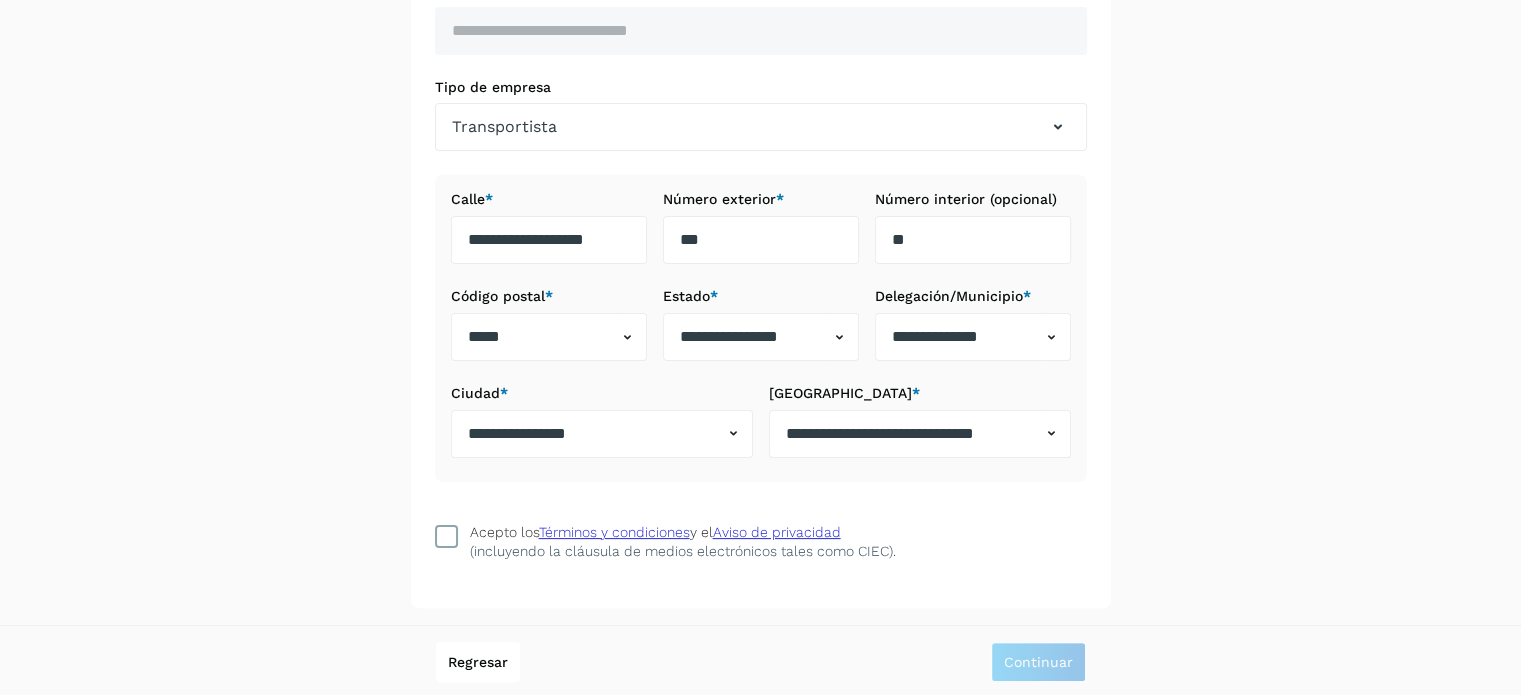 click at bounding box center [446, 536] 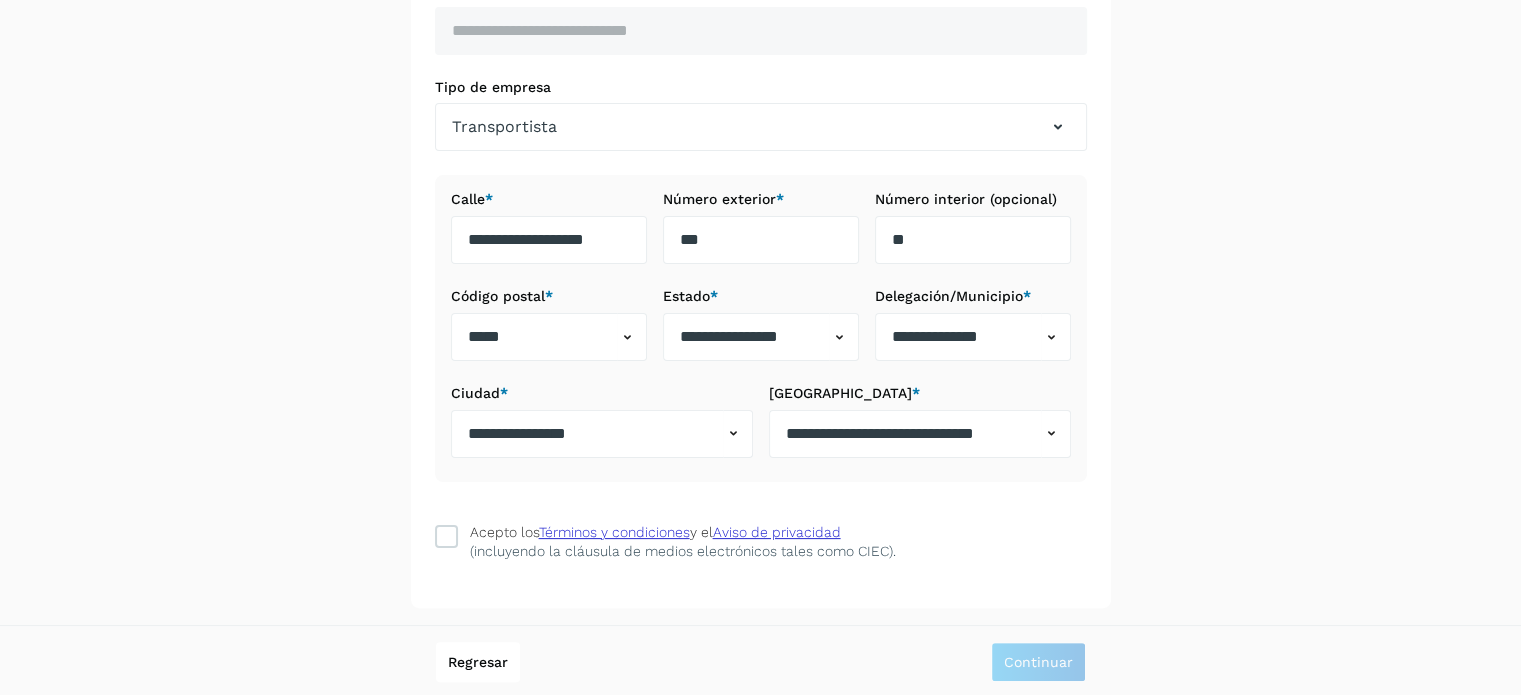 click on "**********" at bounding box center (760, 178) 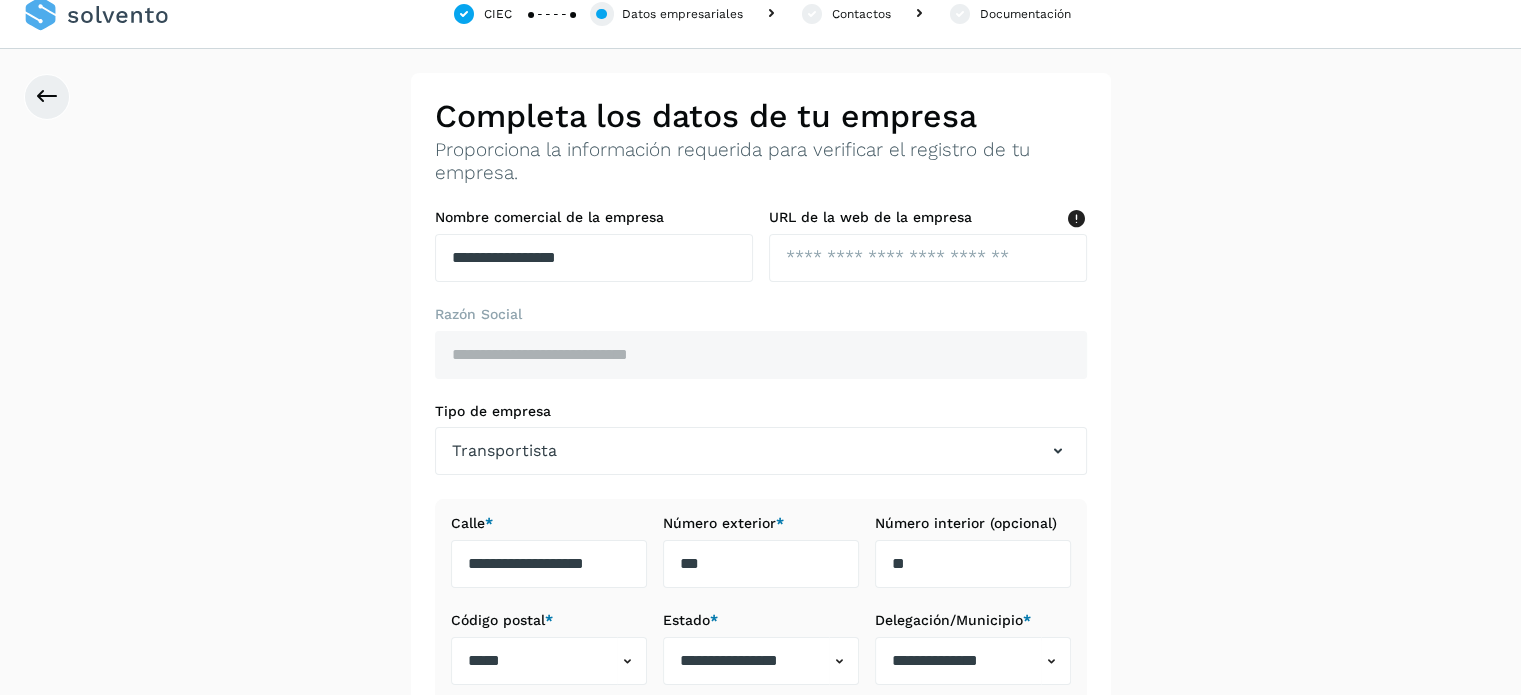 scroll, scrollTop: 0, scrollLeft: 0, axis: both 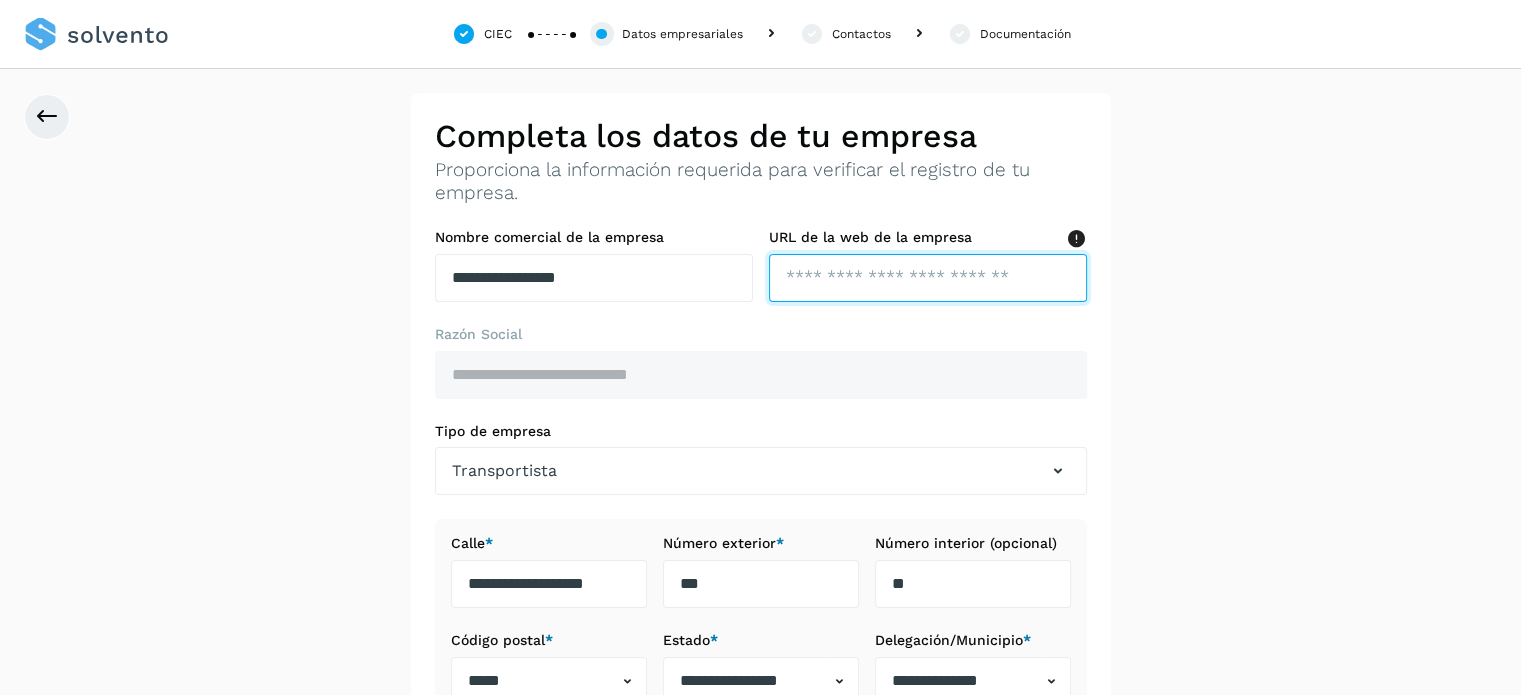 click at bounding box center [928, 278] 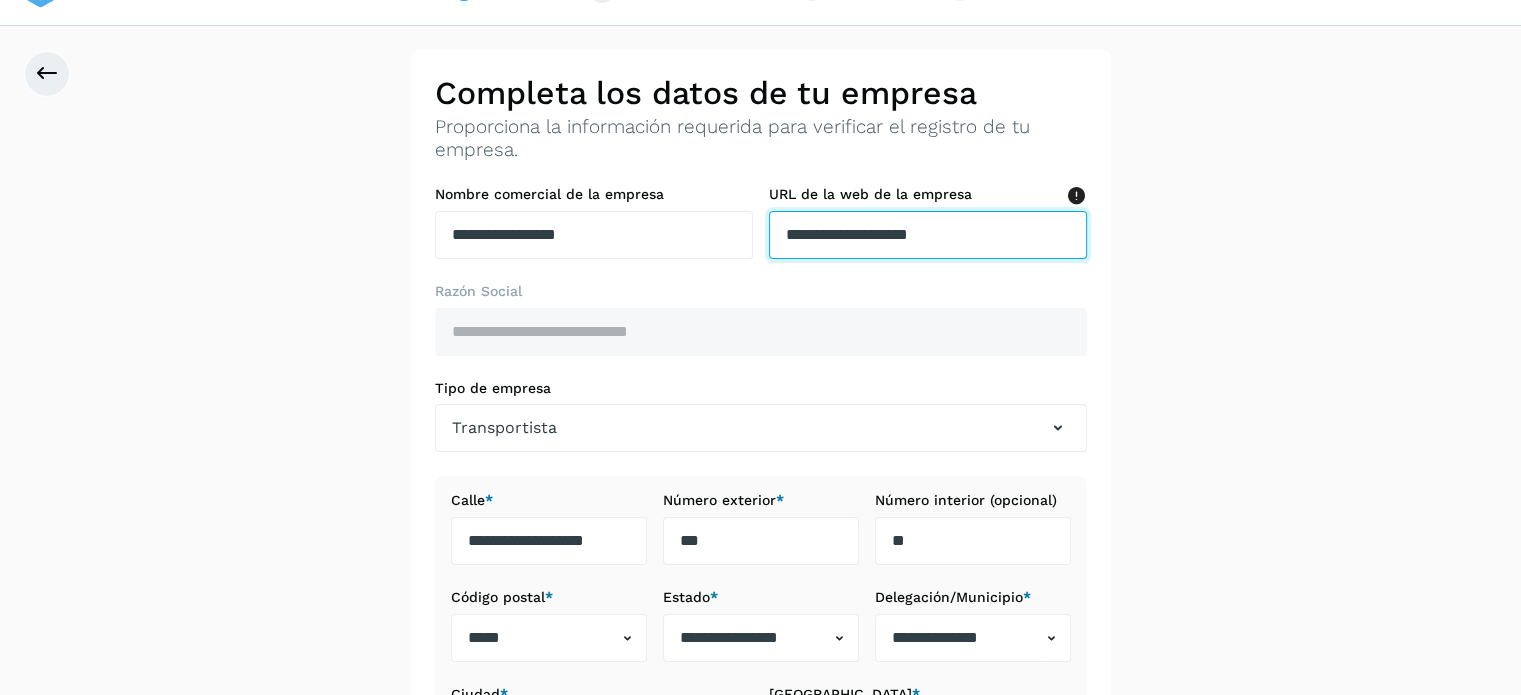 scroll, scrollTop: 62, scrollLeft: 0, axis: vertical 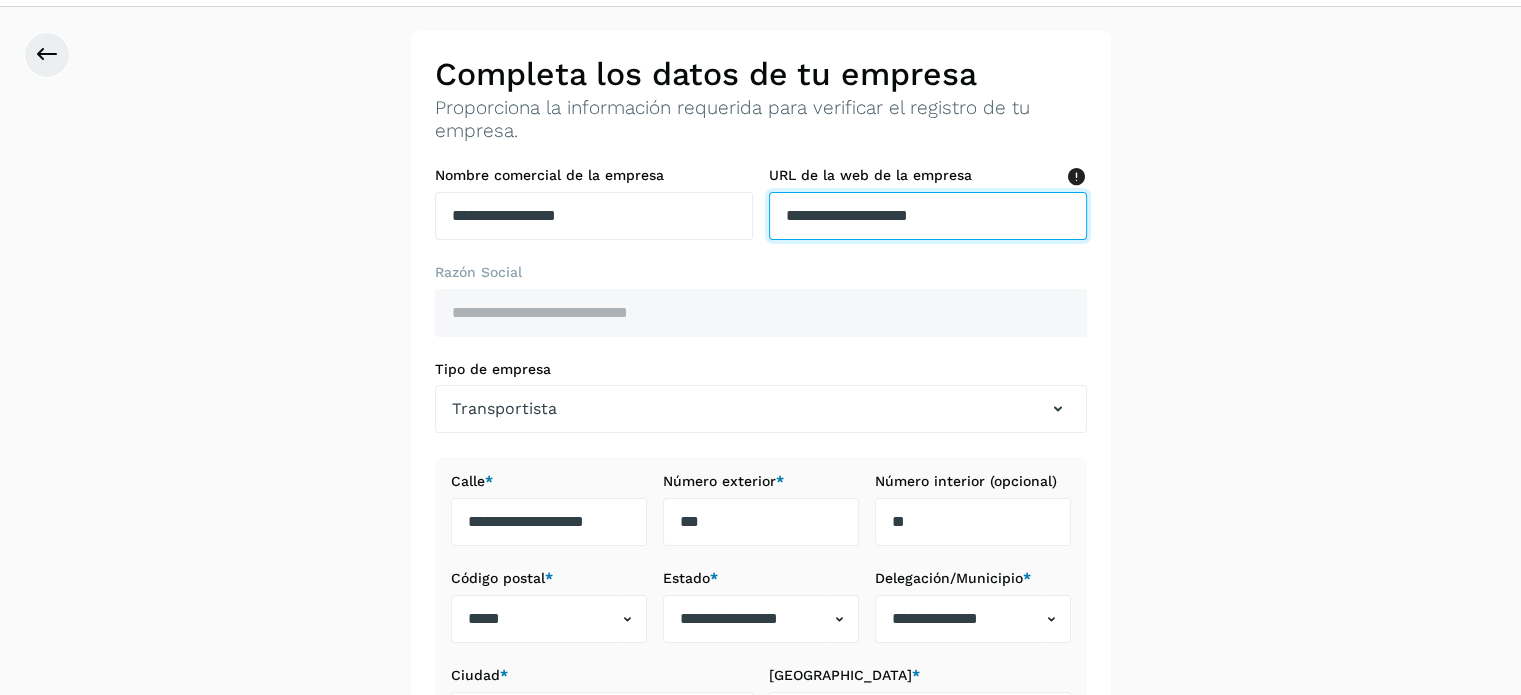 type on "**********" 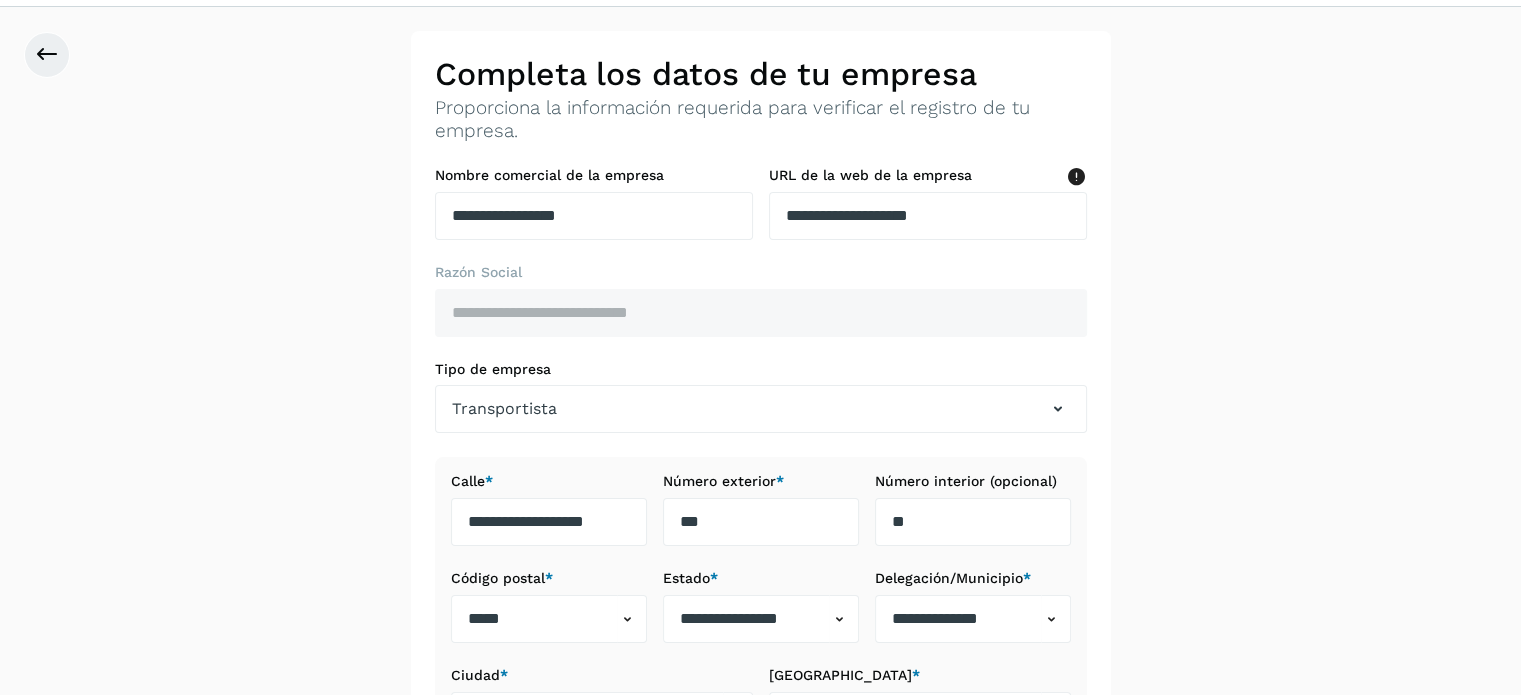 click on "**********" at bounding box center (760, 460) 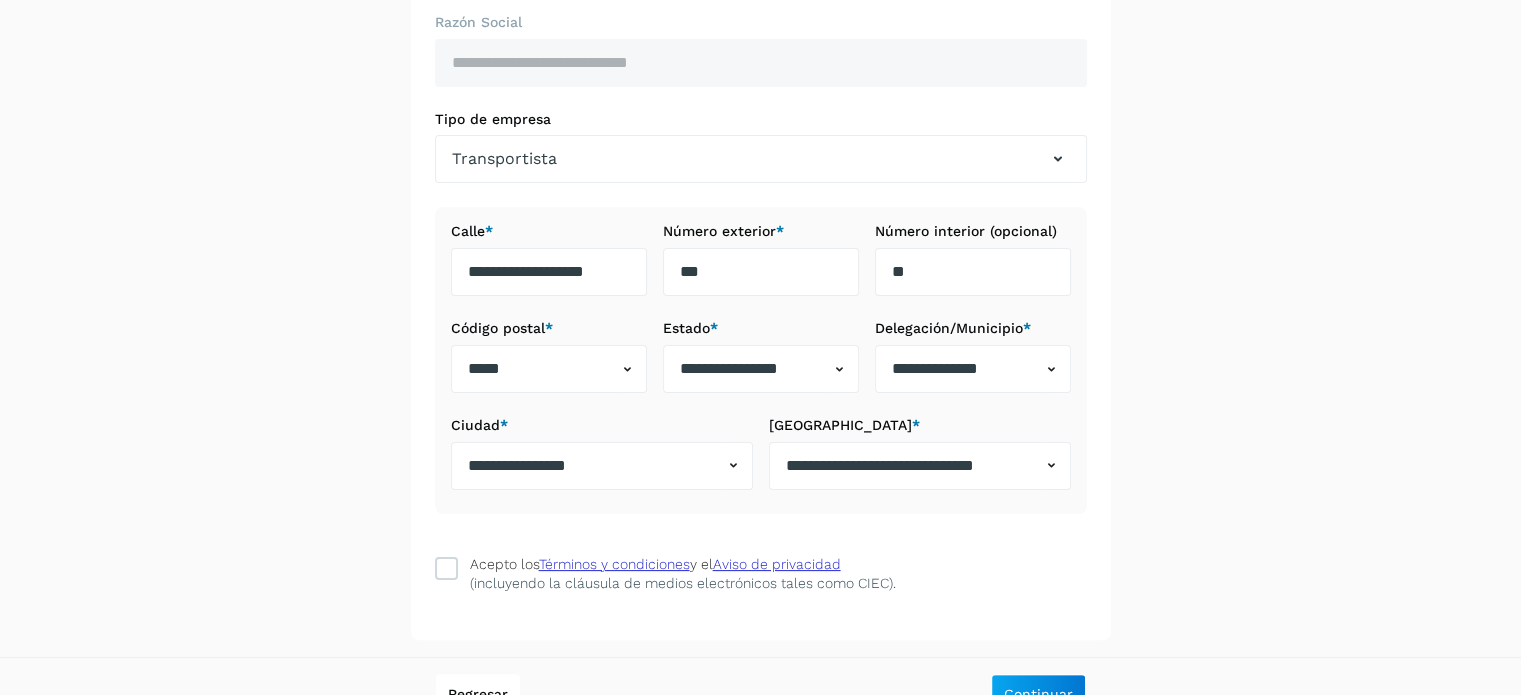 scroll, scrollTop: 344, scrollLeft: 0, axis: vertical 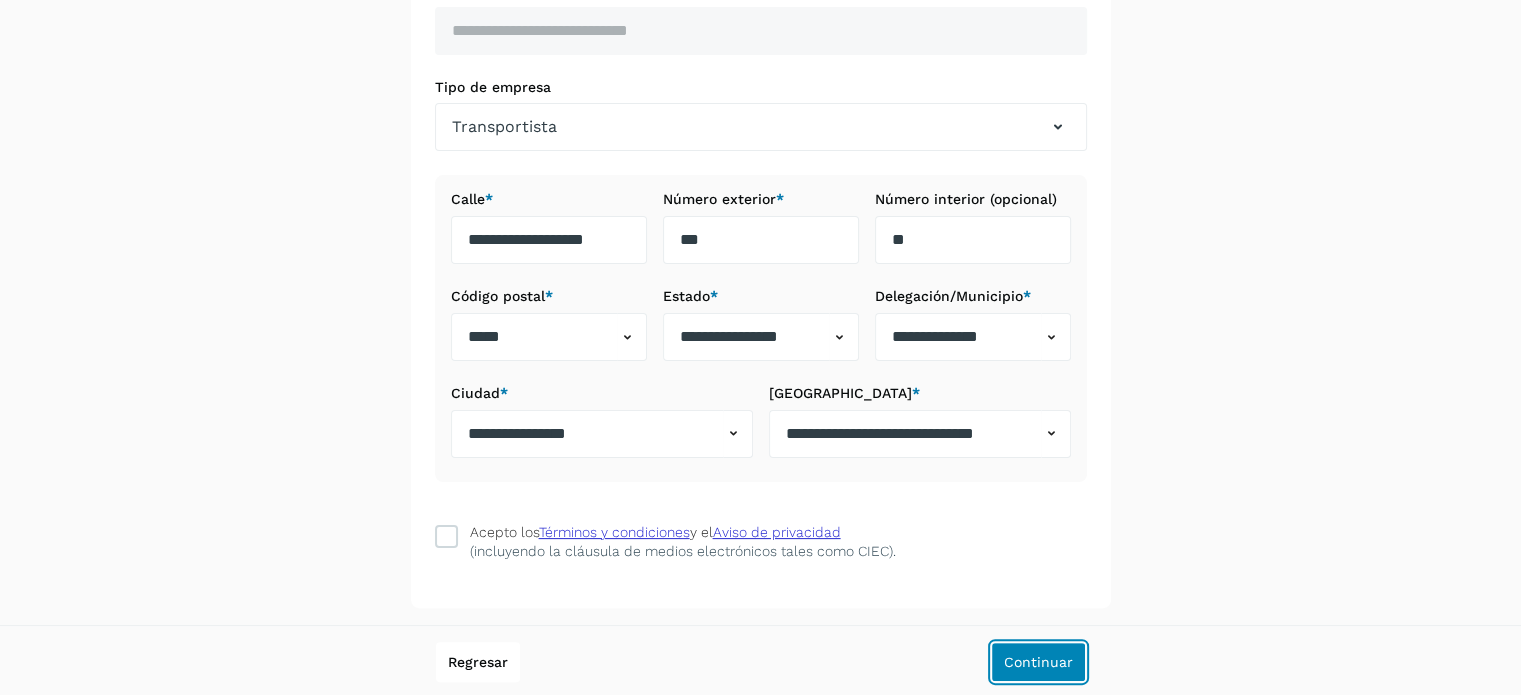 click on "Continuar" 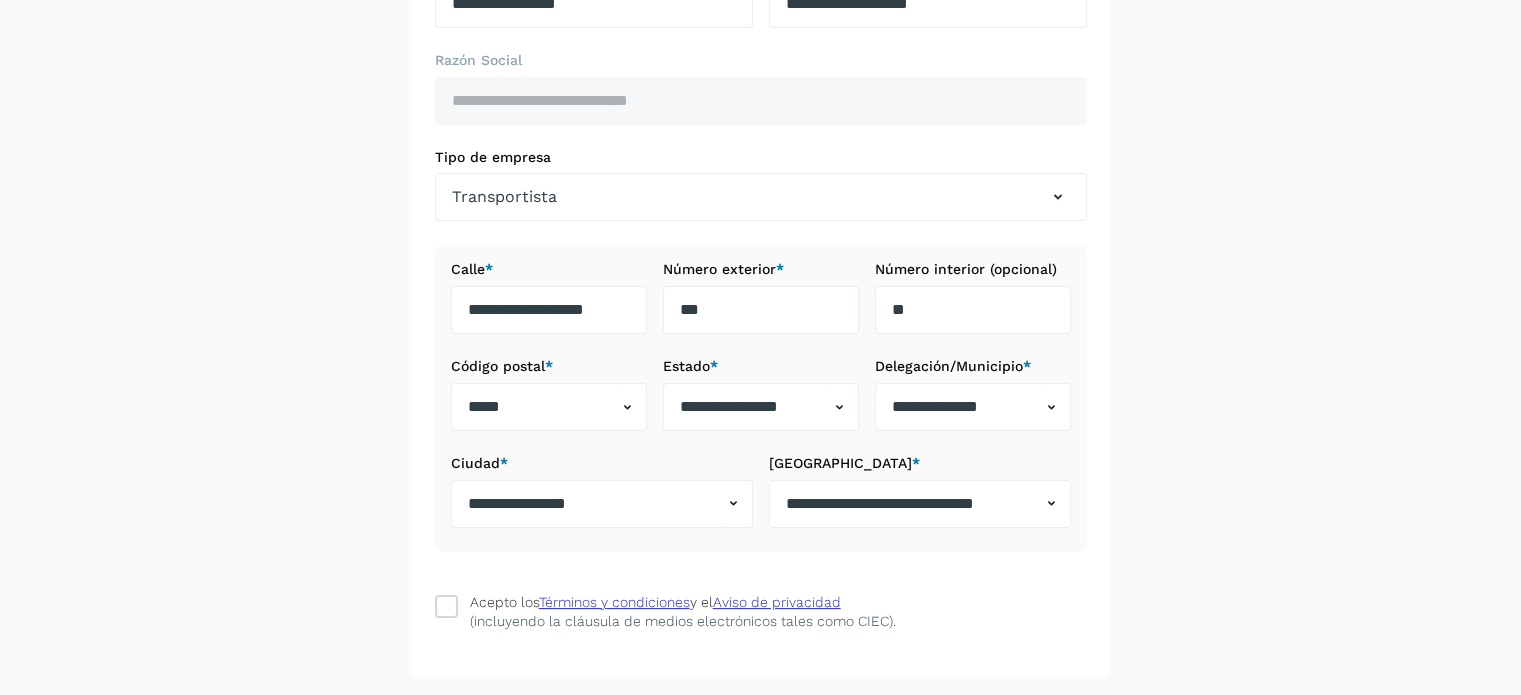 scroll, scrollTop: 344, scrollLeft: 0, axis: vertical 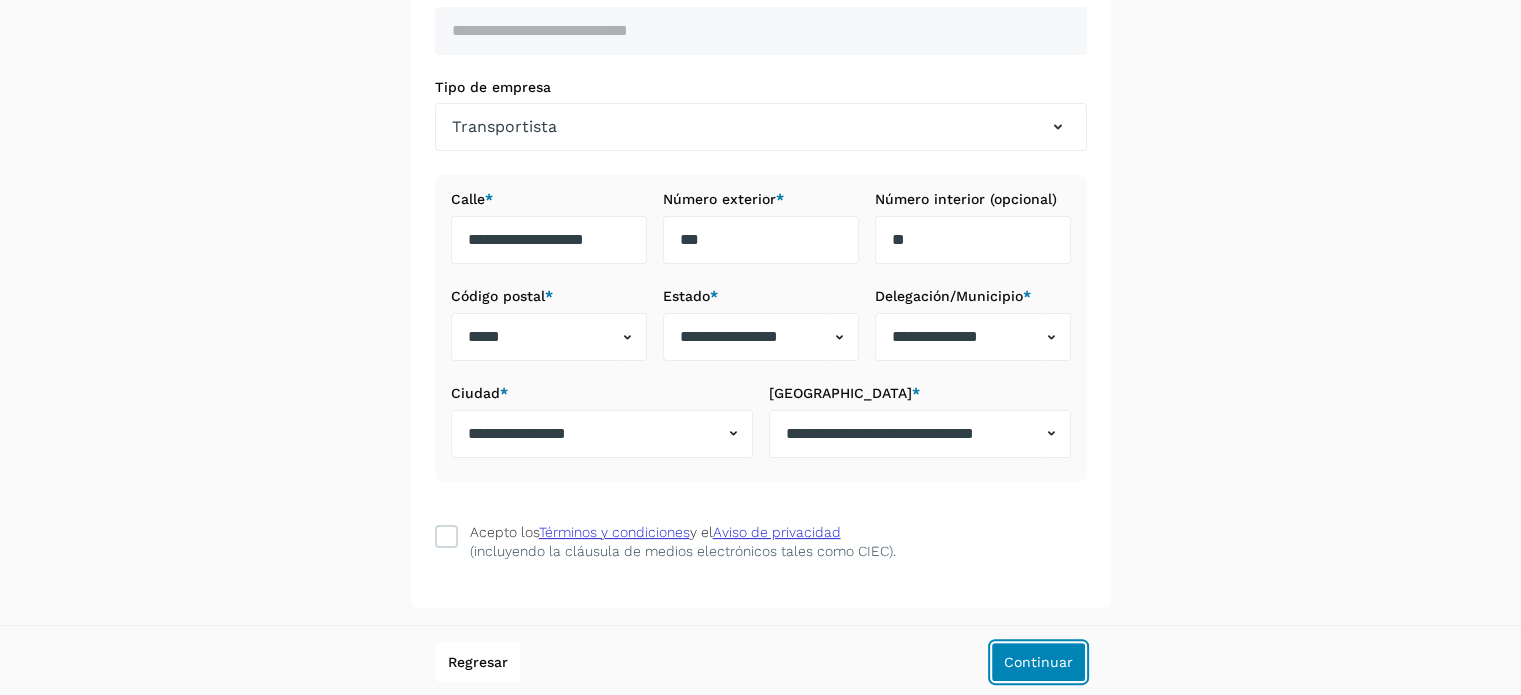 click on "Continuar" 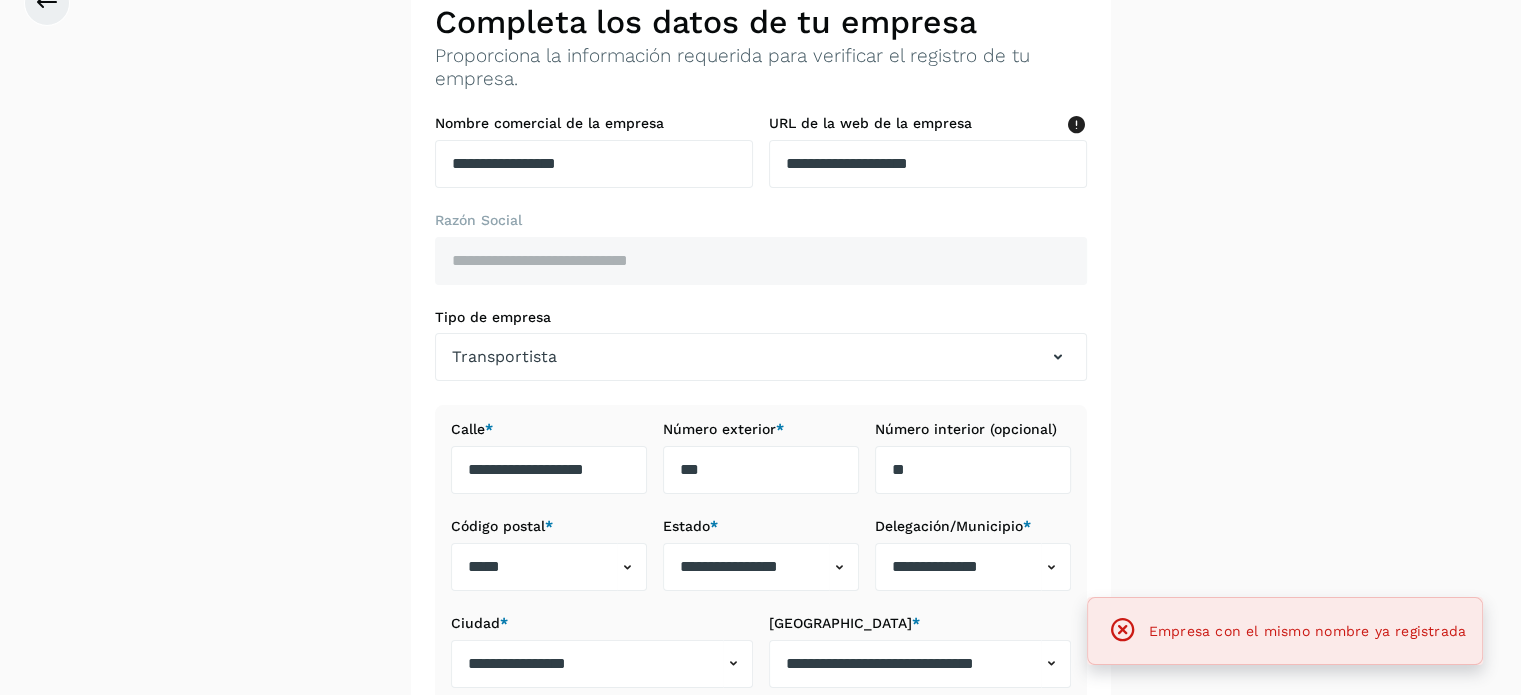 scroll, scrollTop: 0, scrollLeft: 0, axis: both 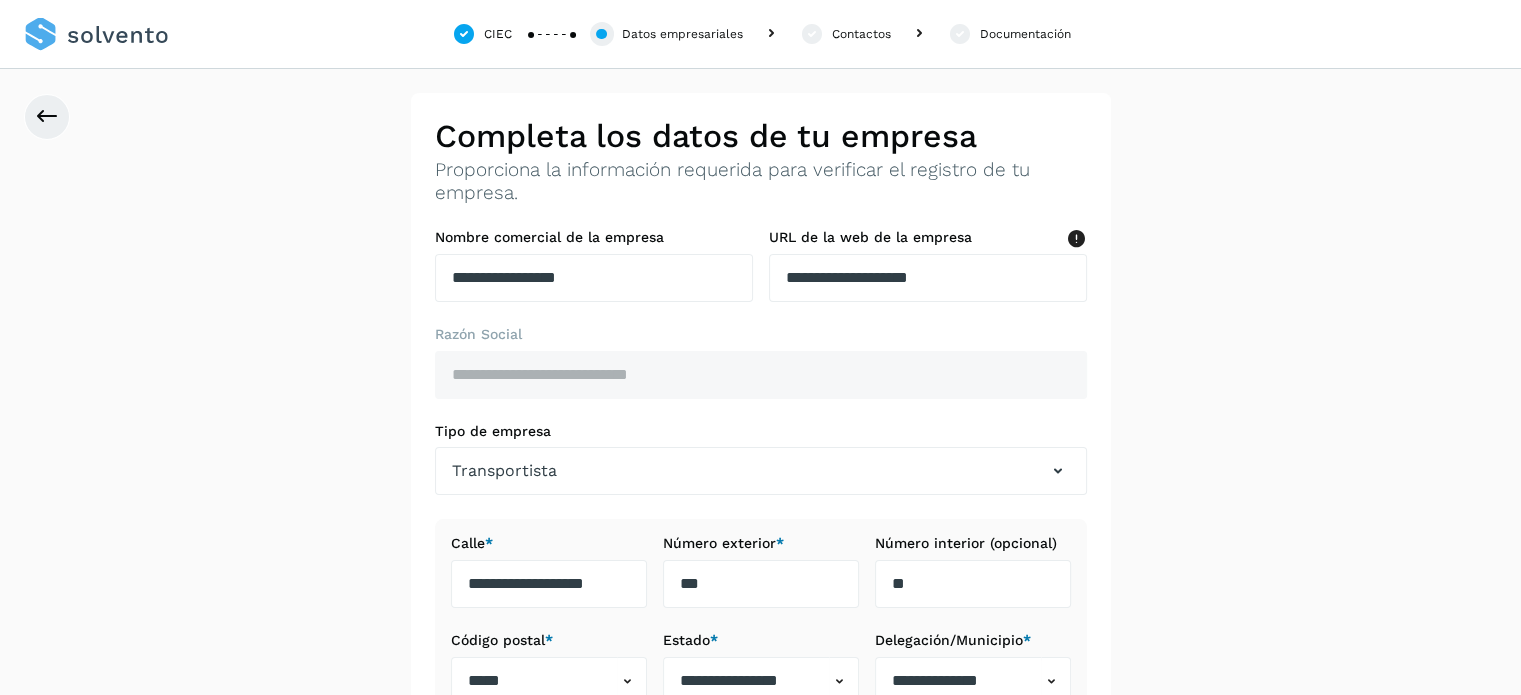 click 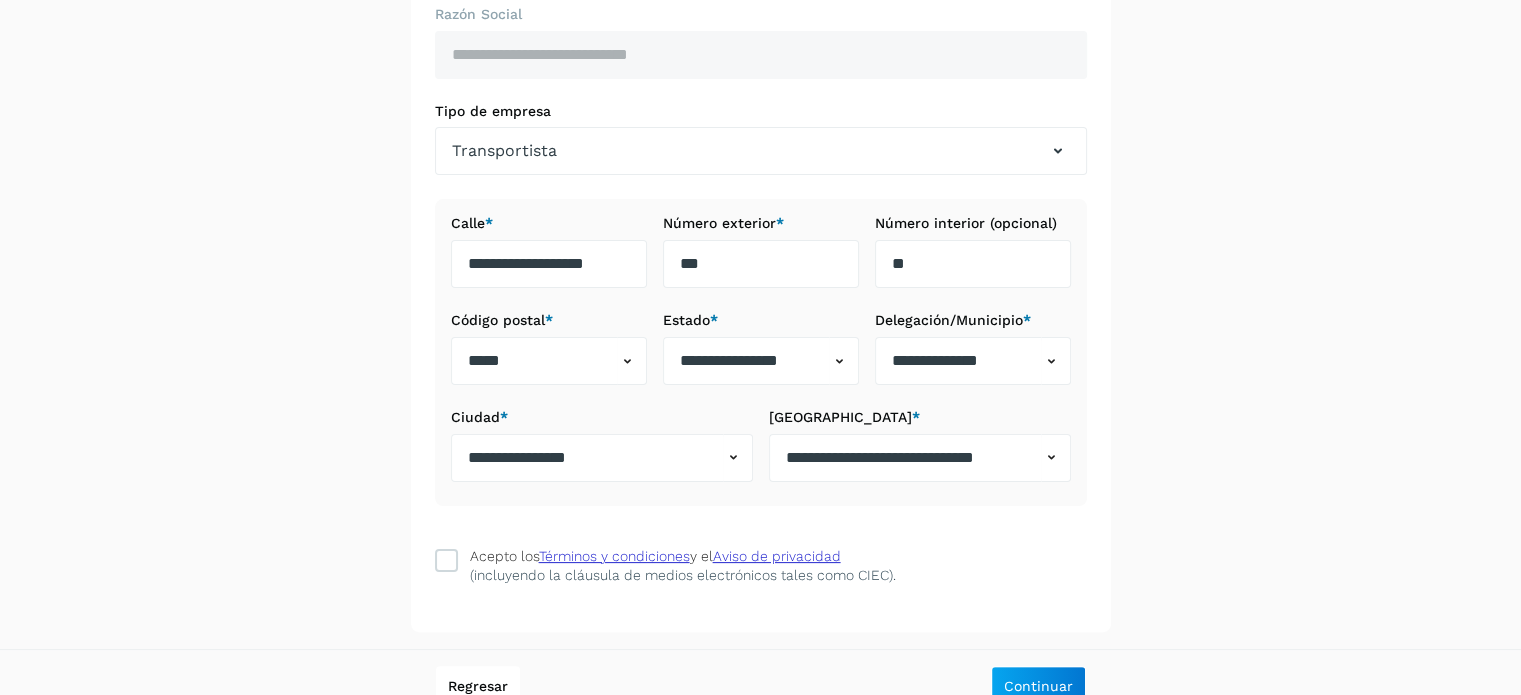 scroll, scrollTop: 344, scrollLeft: 0, axis: vertical 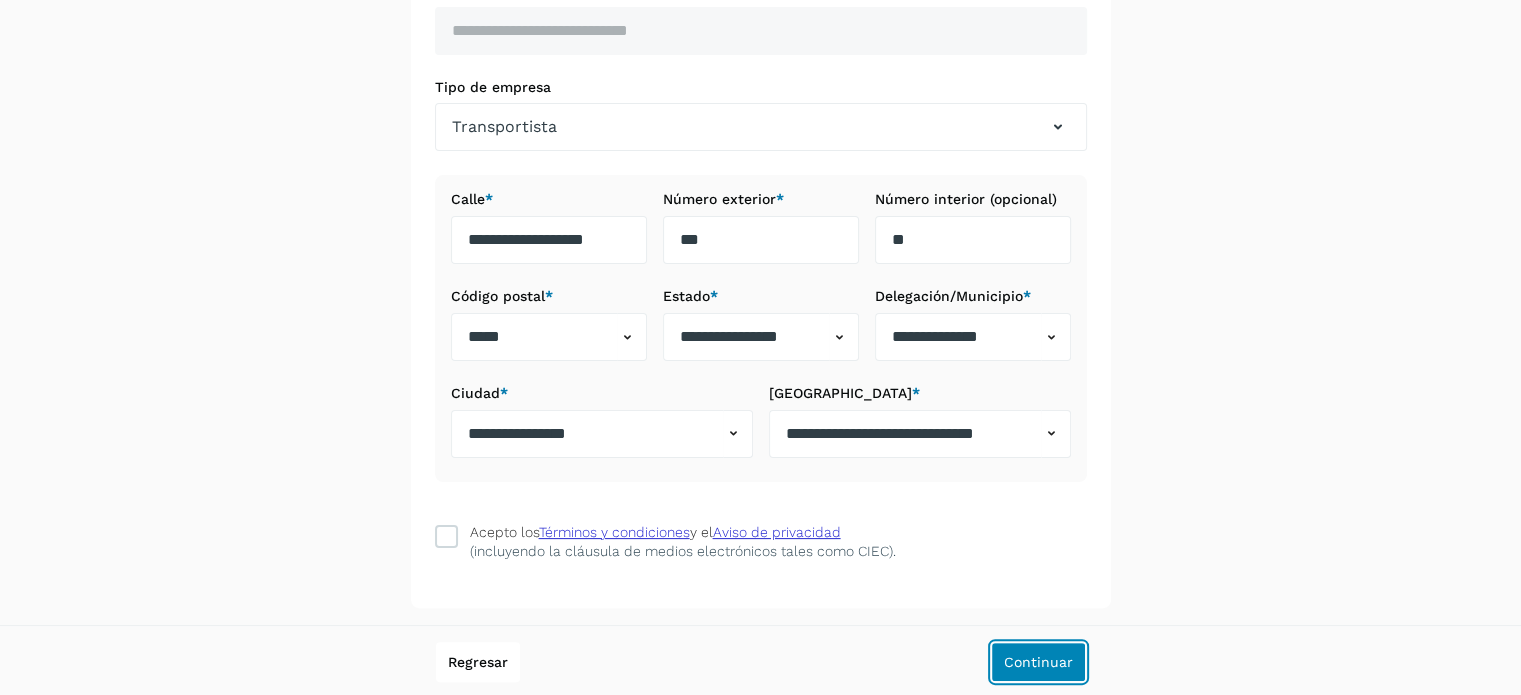 click on "Continuar" 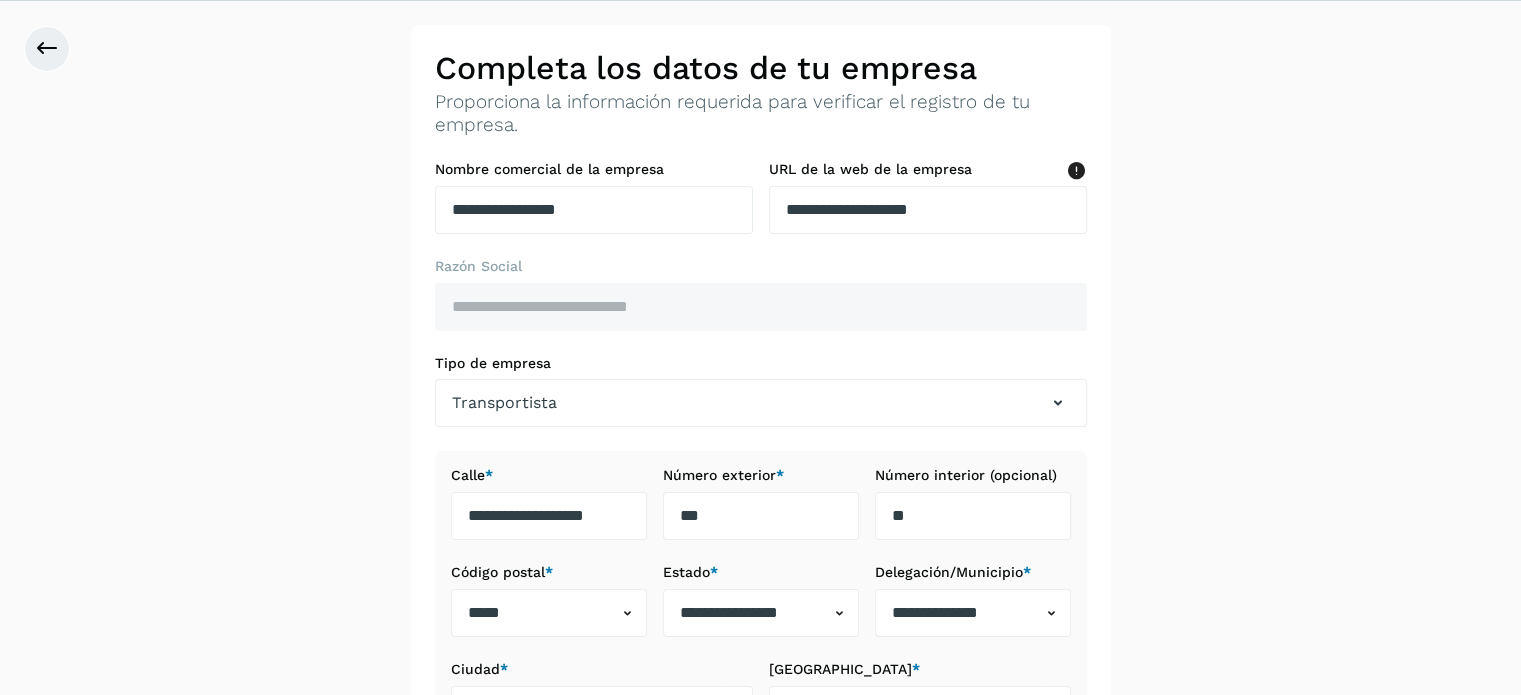 scroll, scrollTop: 0, scrollLeft: 0, axis: both 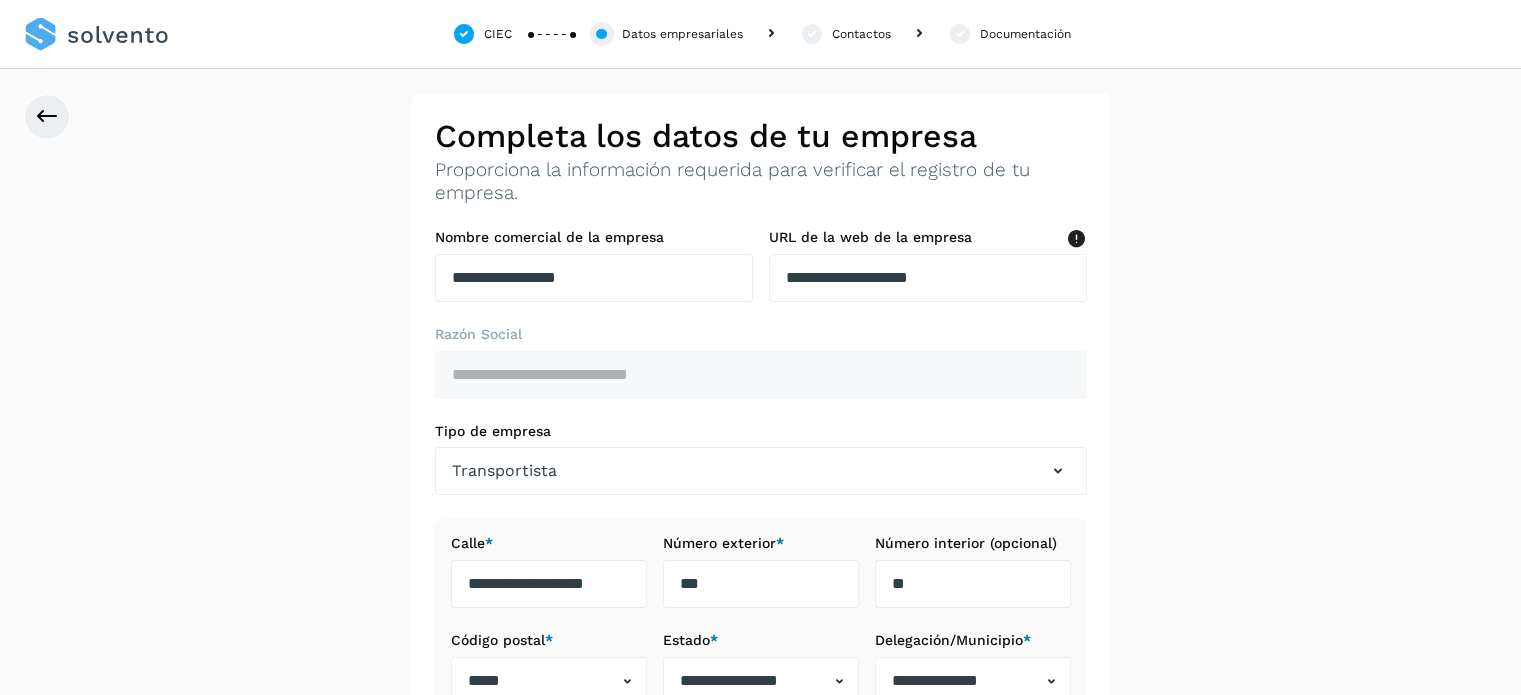 click on "**********" at bounding box center (760, 522) 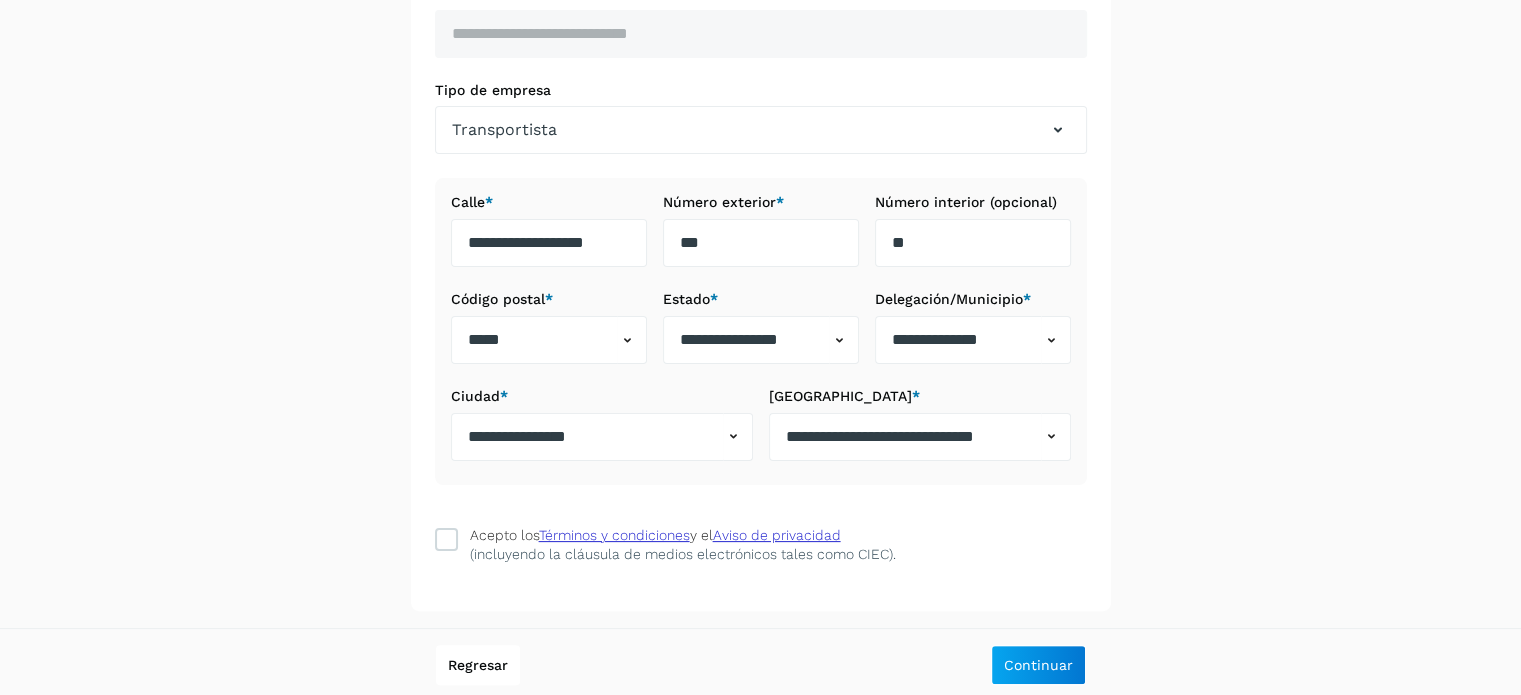 scroll, scrollTop: 344, scrollLeft: 0, axis: vertical 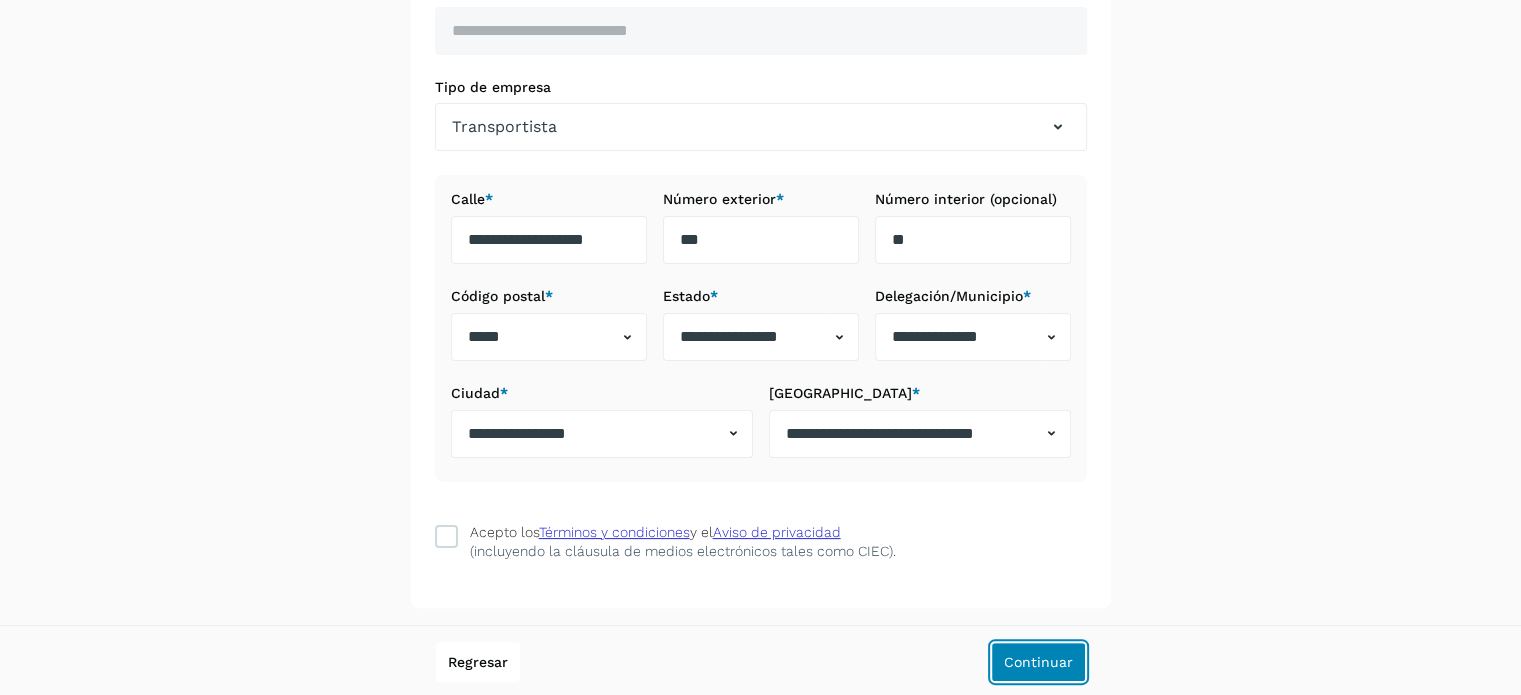 click on "Continuar" 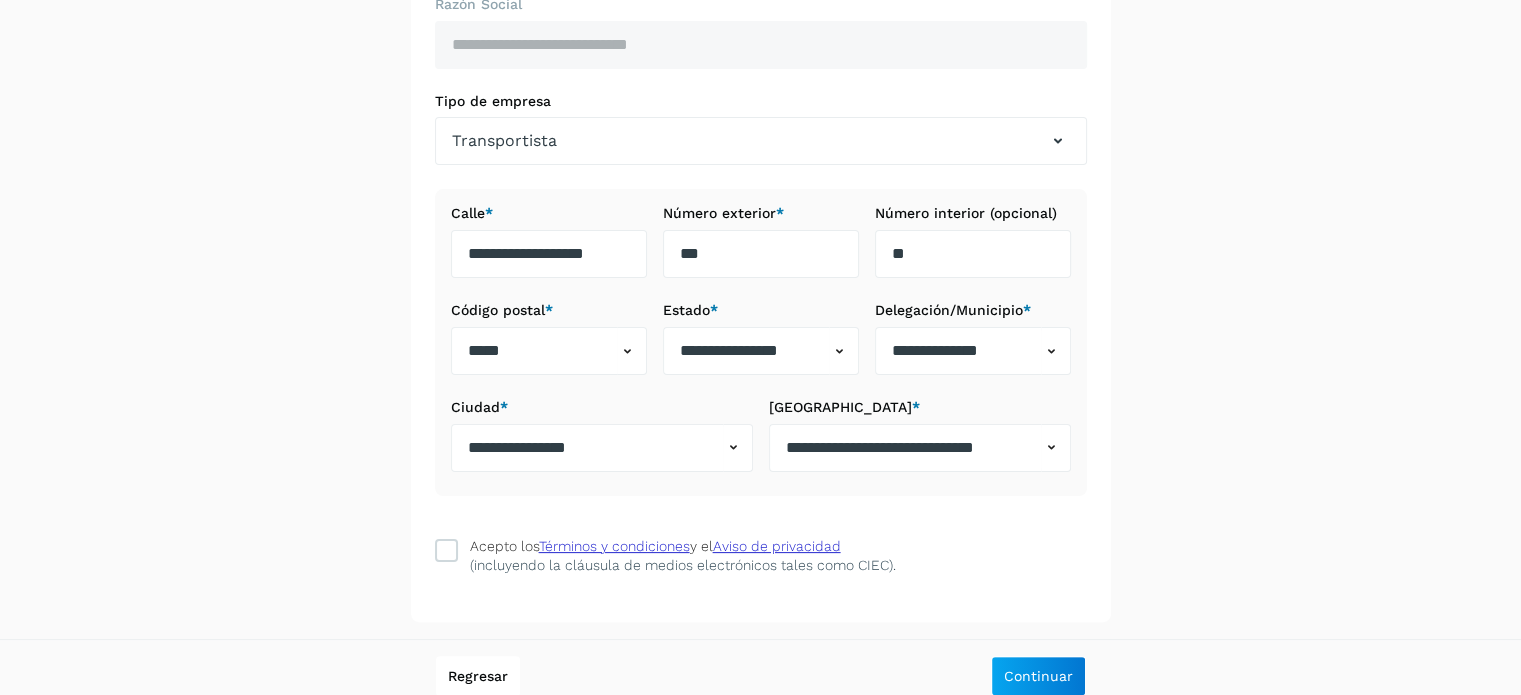 scroll, scrollTop: 344, scrollLeft: 0, axis: vertical 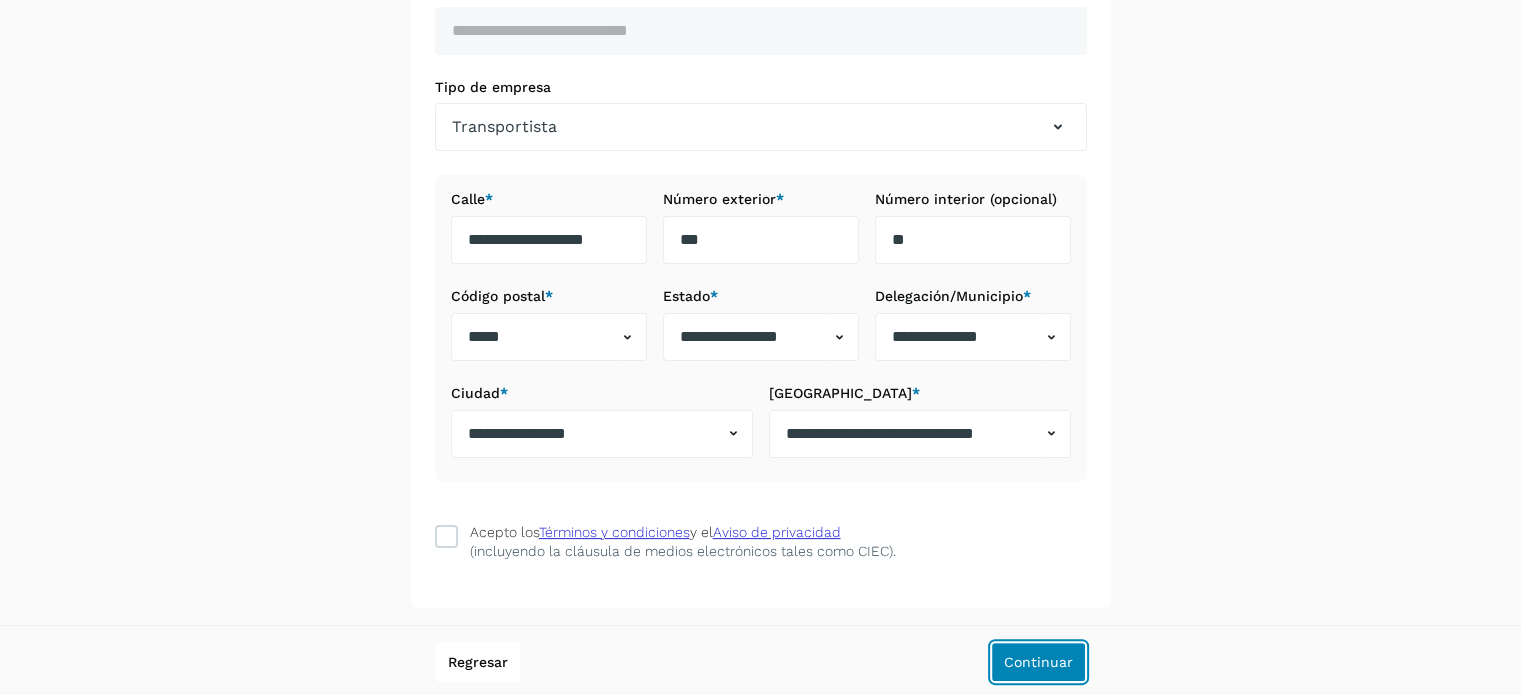 click on "Continuar" at bounding box center (1038, 662) 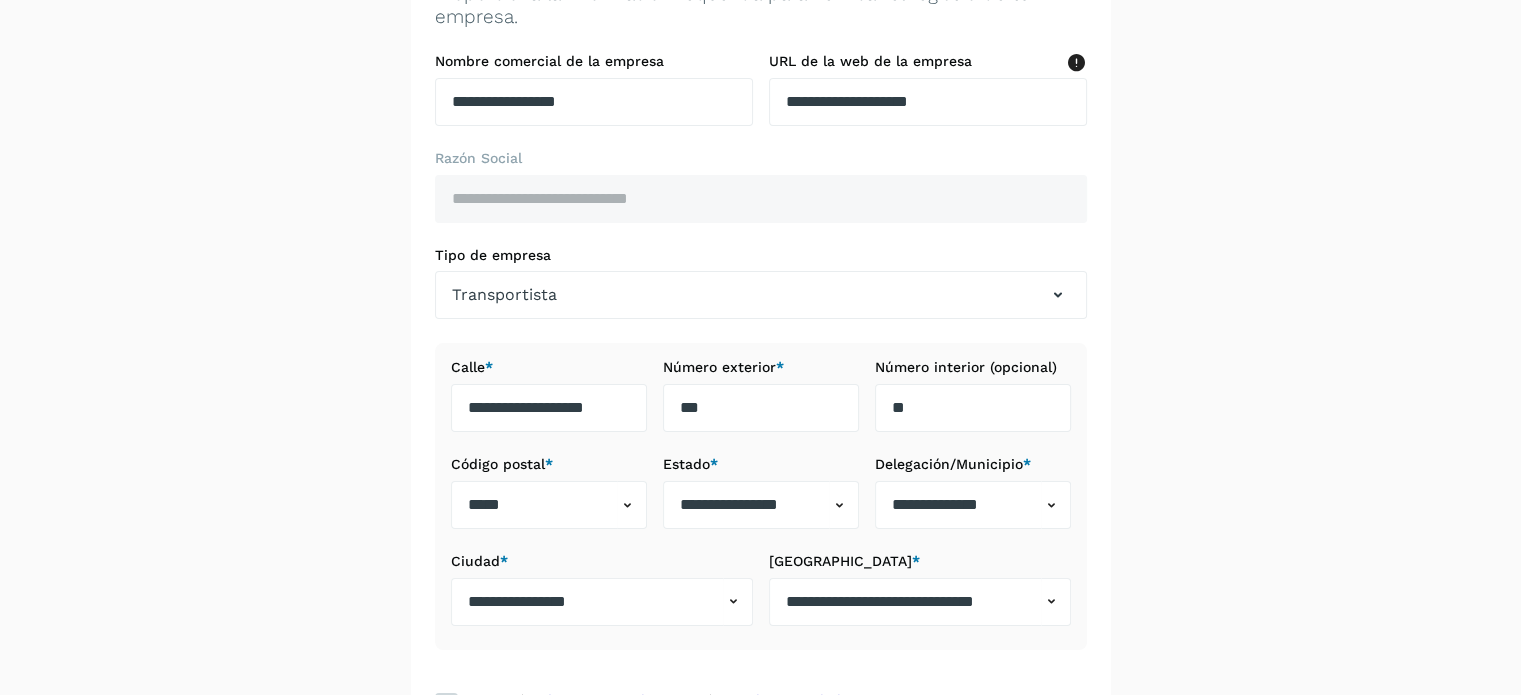 scroll, scrollTop: 200, scrollLeft: 0, axis: vertical 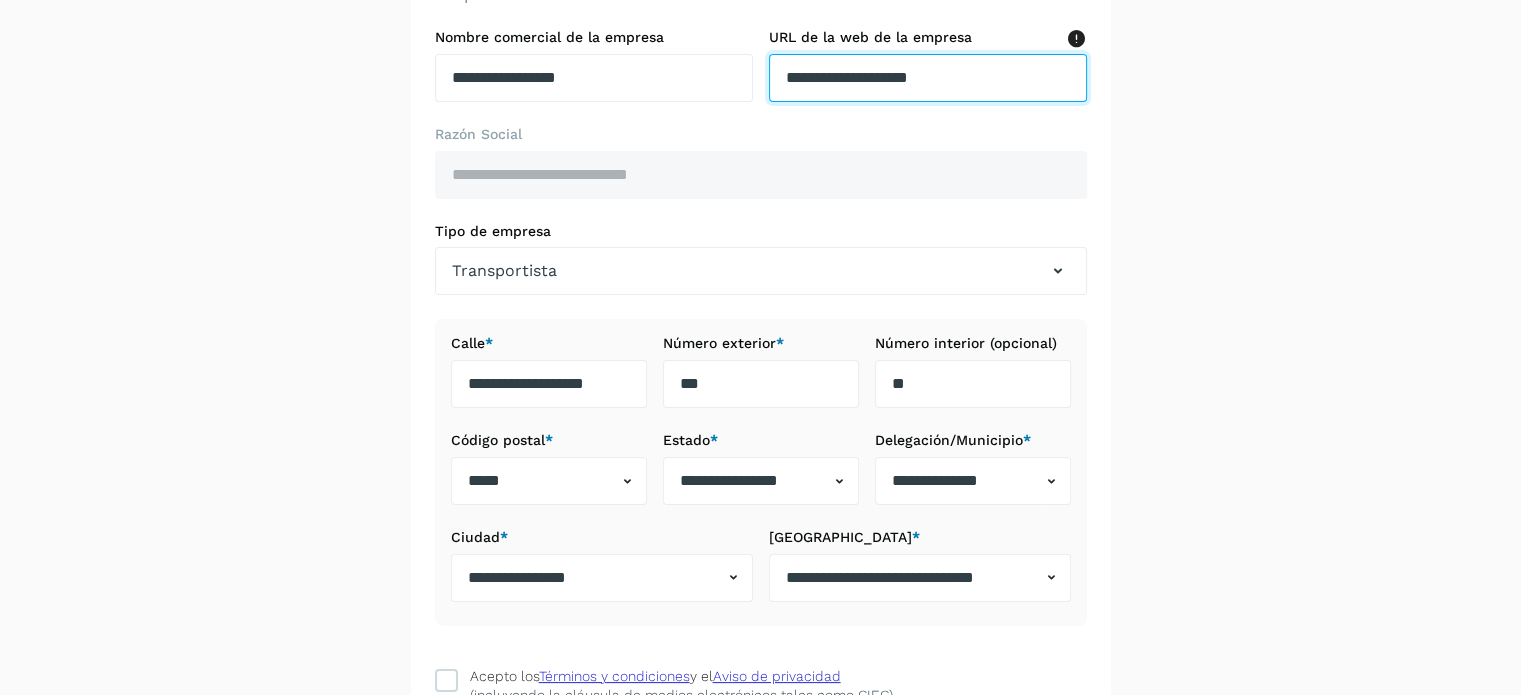 click on "**********" at bounding box center [928, 78] 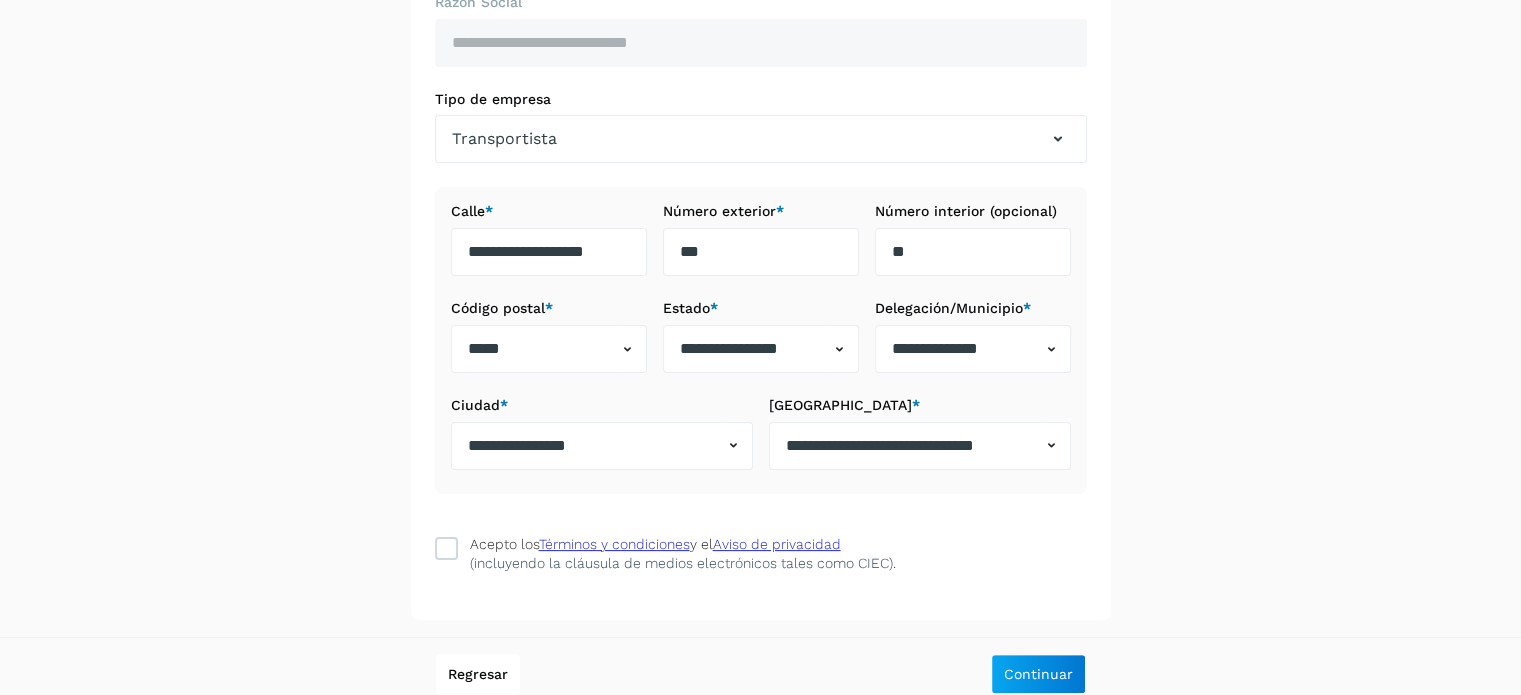 scroll, scrollTop: 344, scrollLeft: 0, axis: vertical 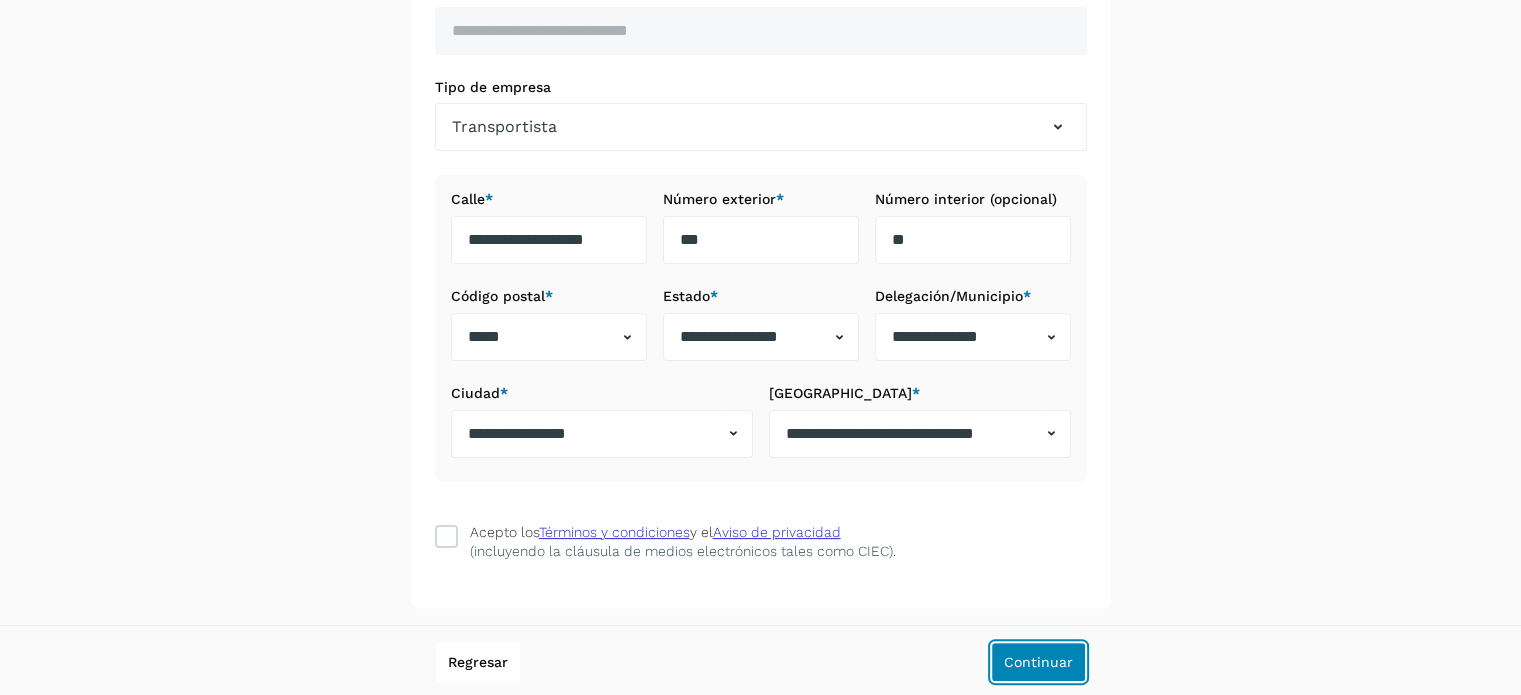 click on "Continuar" 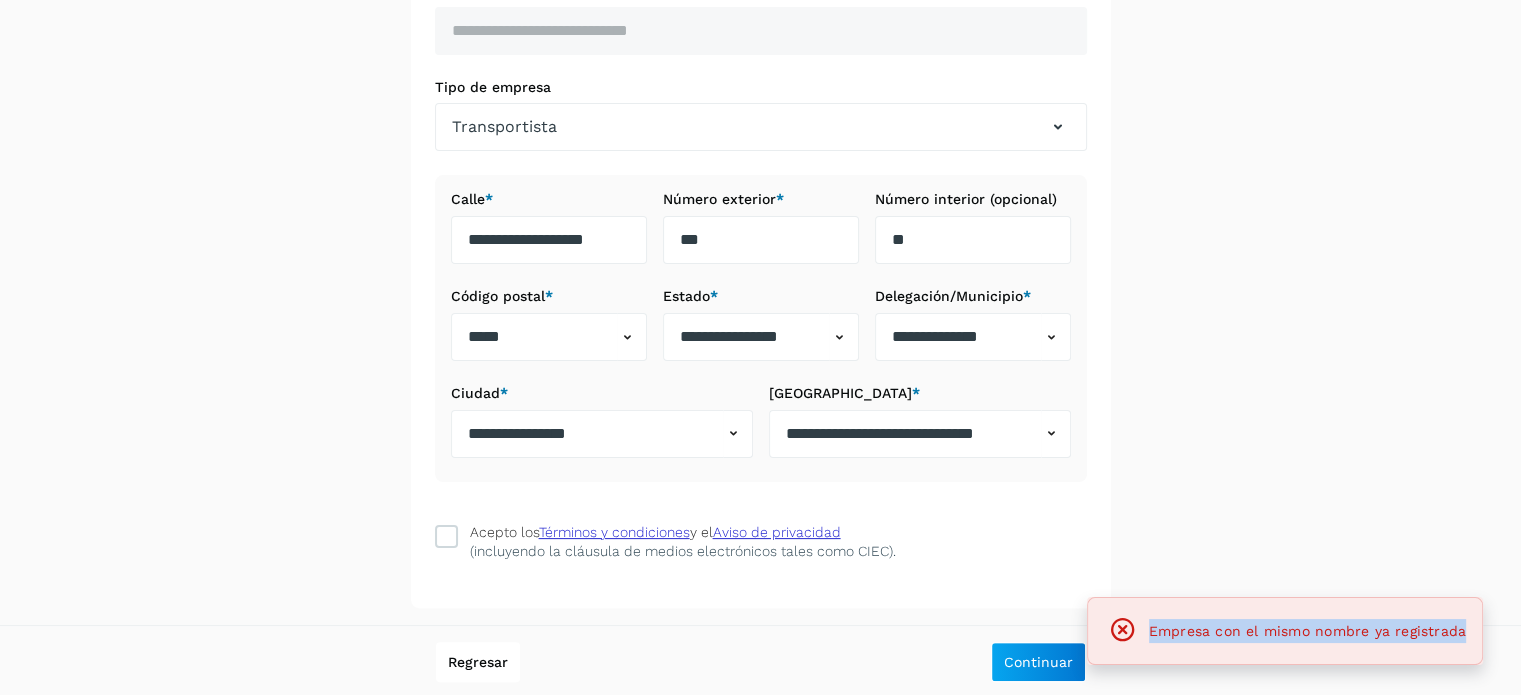 drag, startPoint x: 1149, startPoint y: 635, endPoint x: 1472, endPoint y: 645, distance: 323.15475 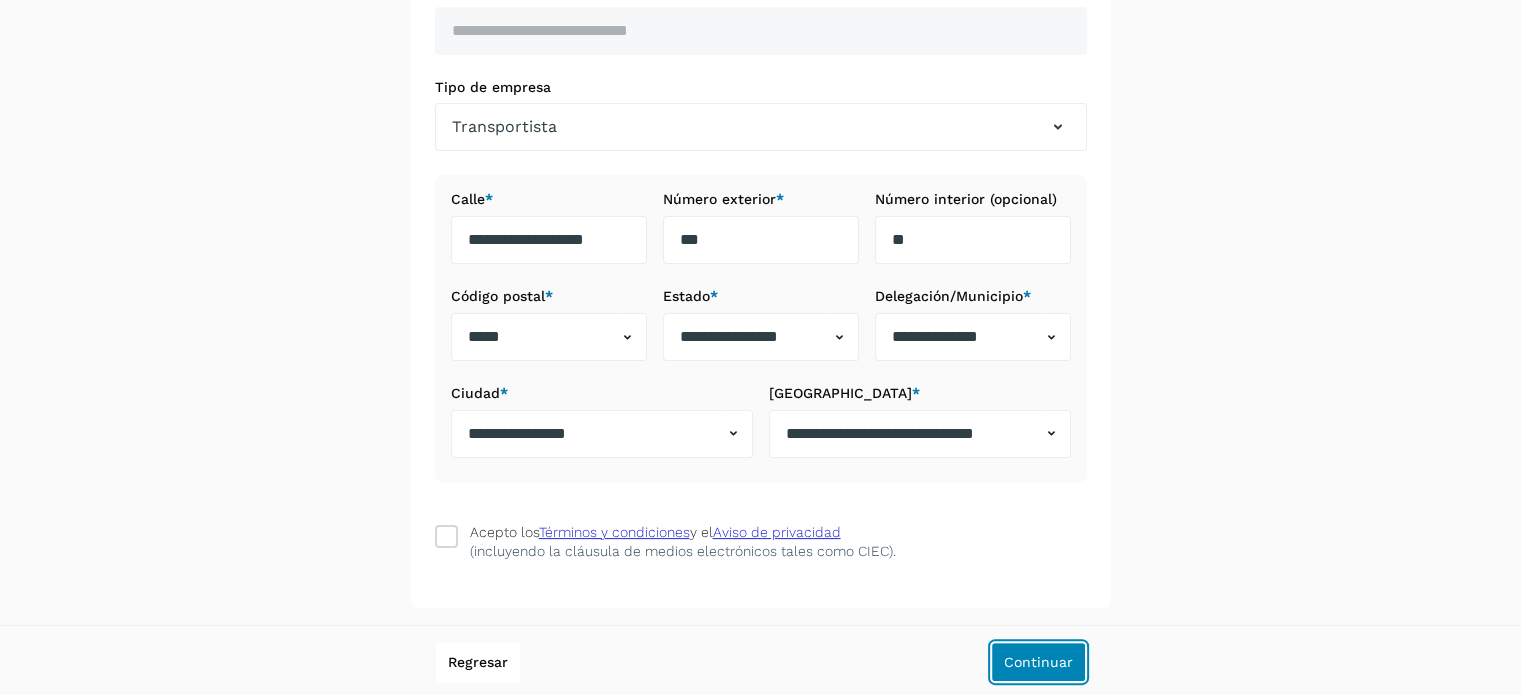 click on "Continuar" at bounding box center [1038, 662] 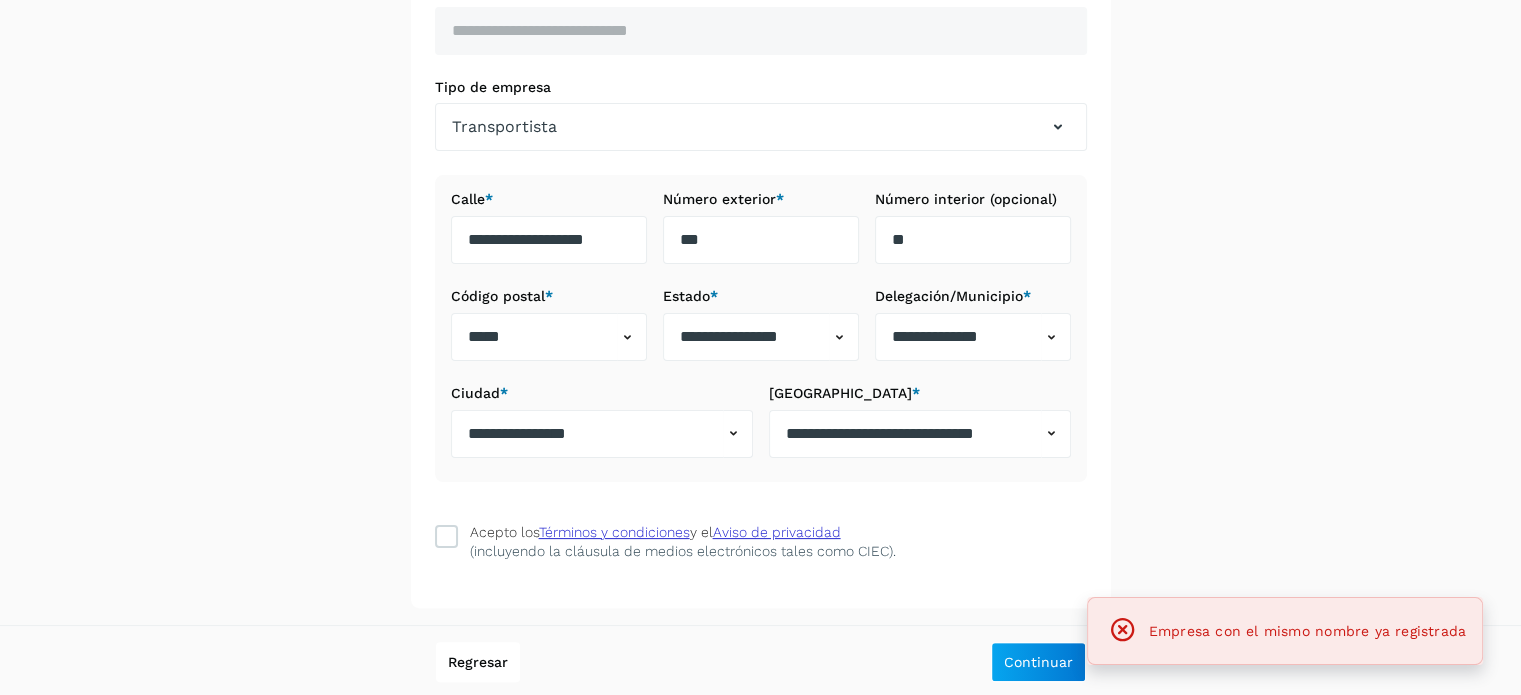 click on "**********" at bounding box center (760, 178) 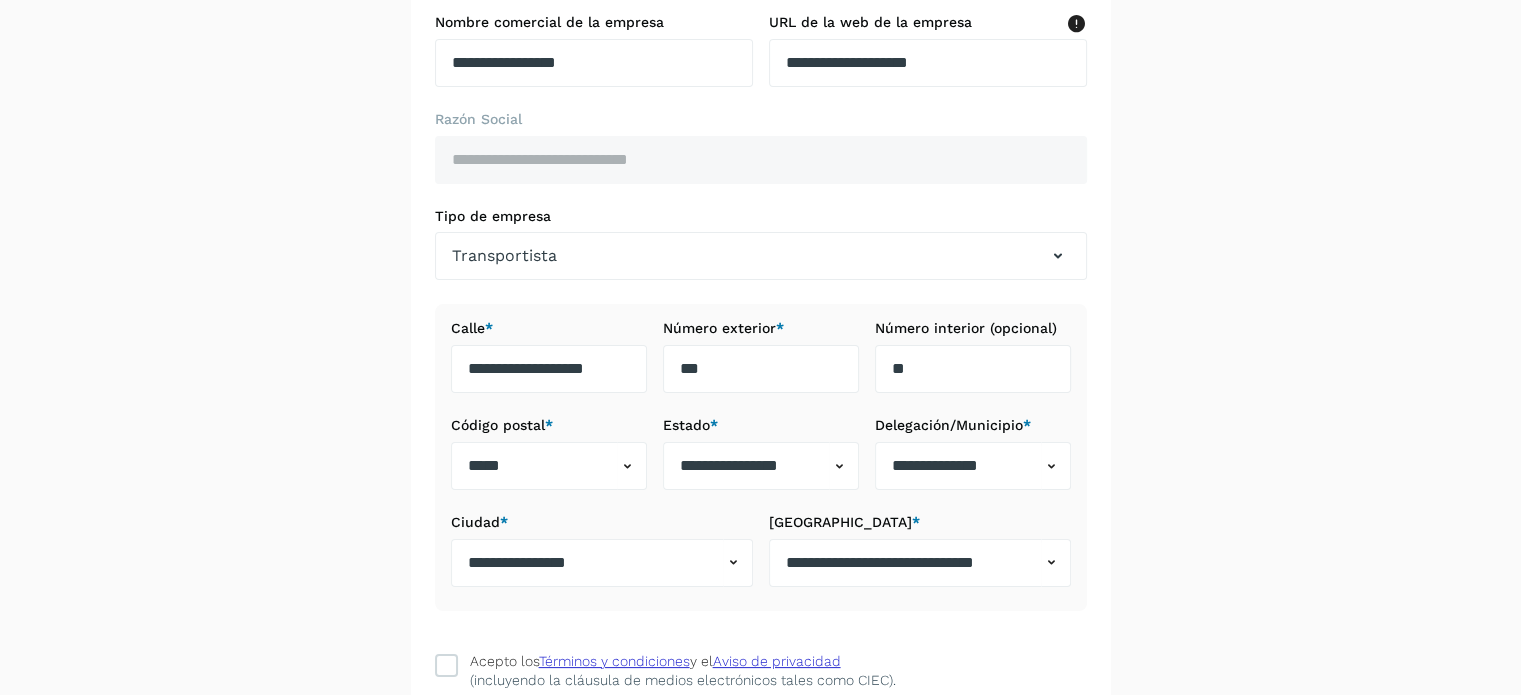 scroll, scrollTop: 244, scrollLeft: 0, axis: vertical 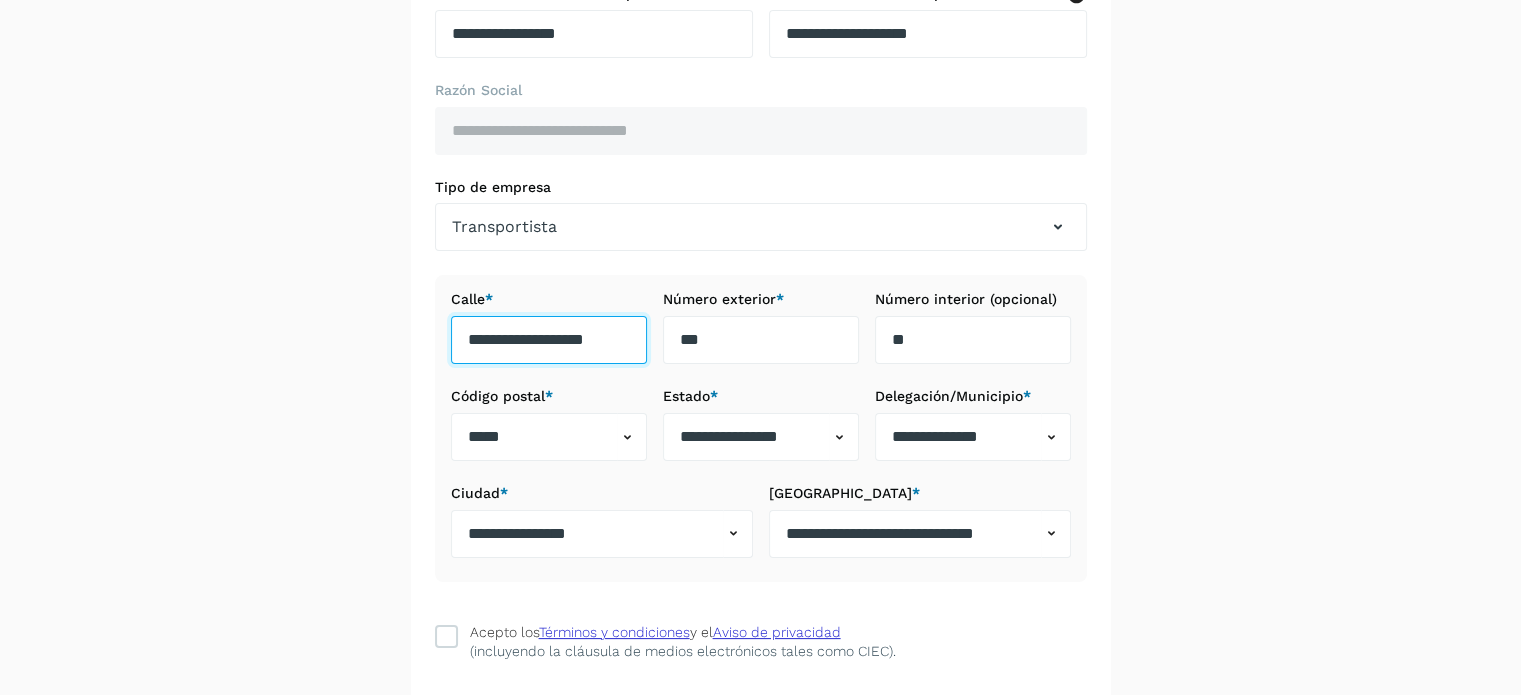 click on "**********" at bounding box center [549, 340] 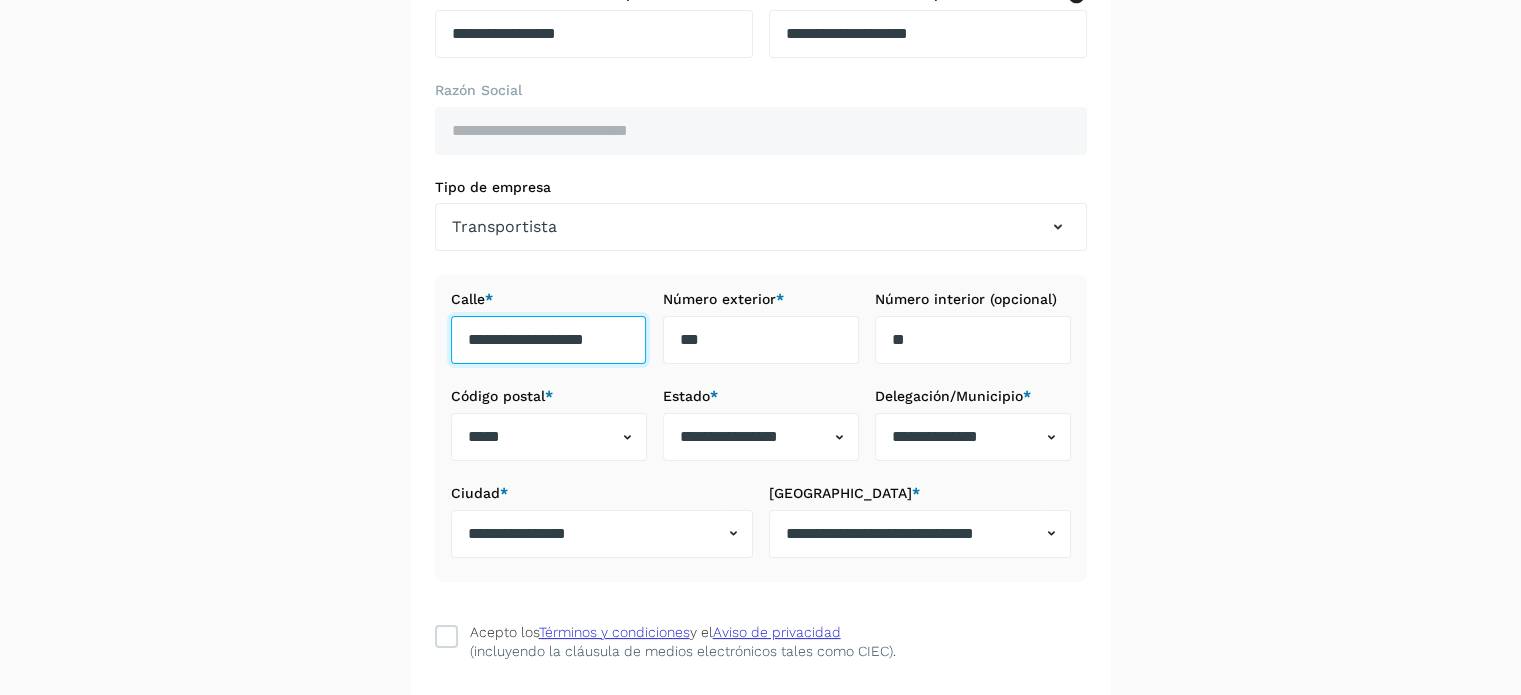 scroll, scrollTop: 0, scrollLeft: 29, axis: horizontal 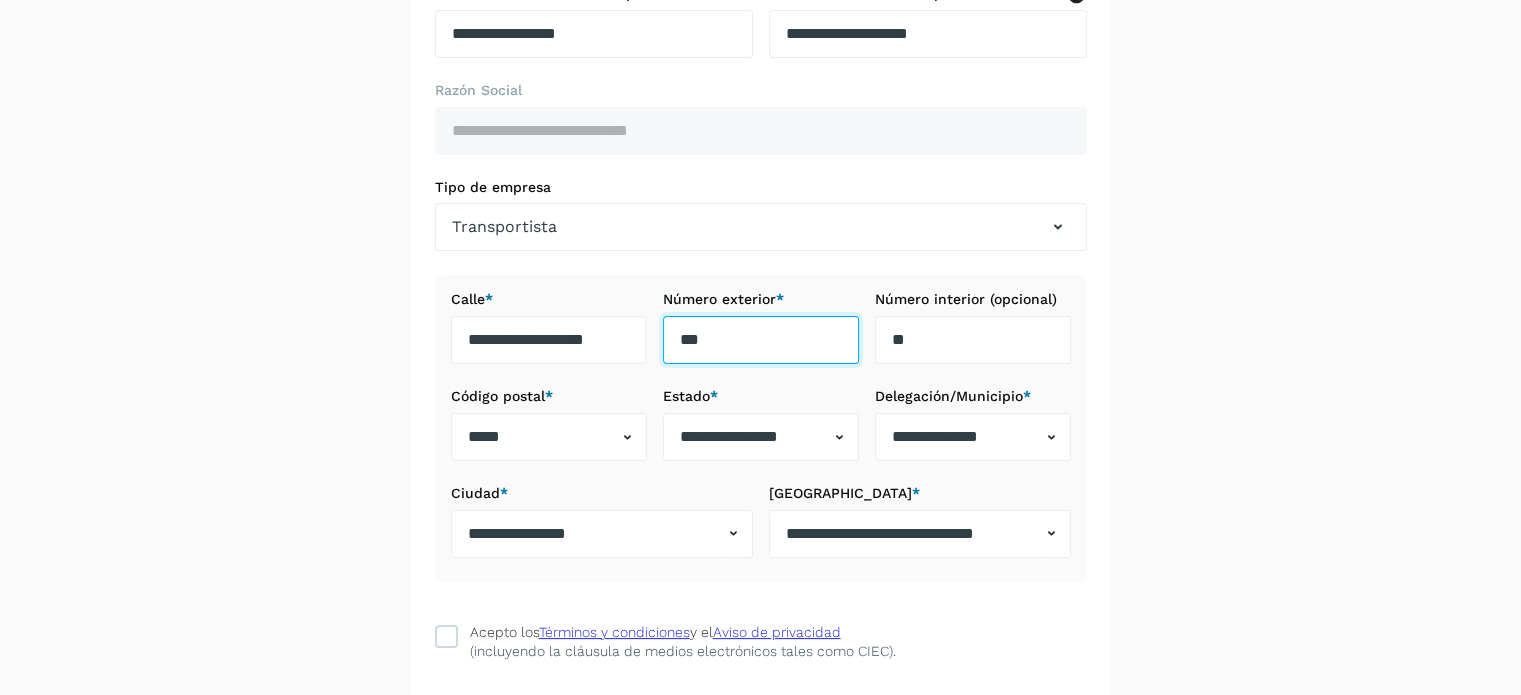 click on "***" at bounding box center (761, 340) 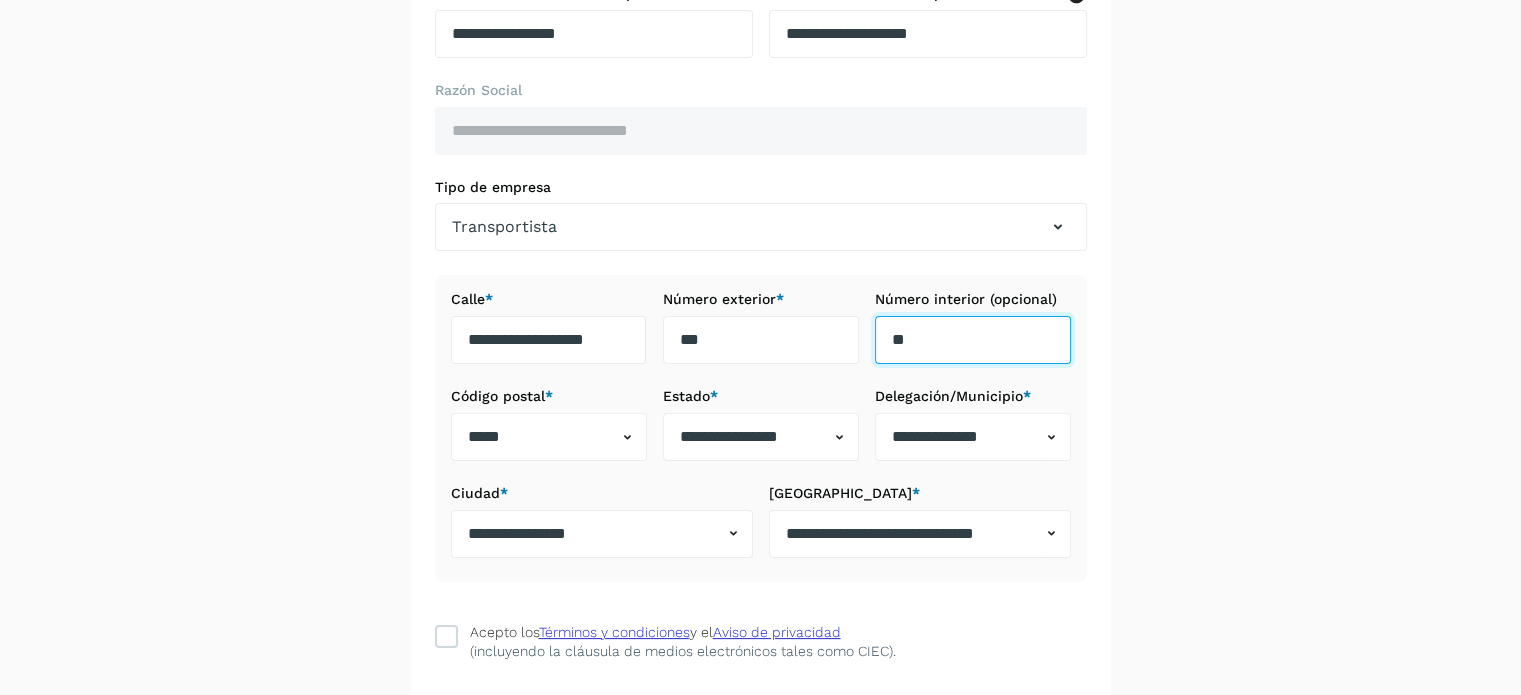 click on "**" at bounding box center [973, 340] 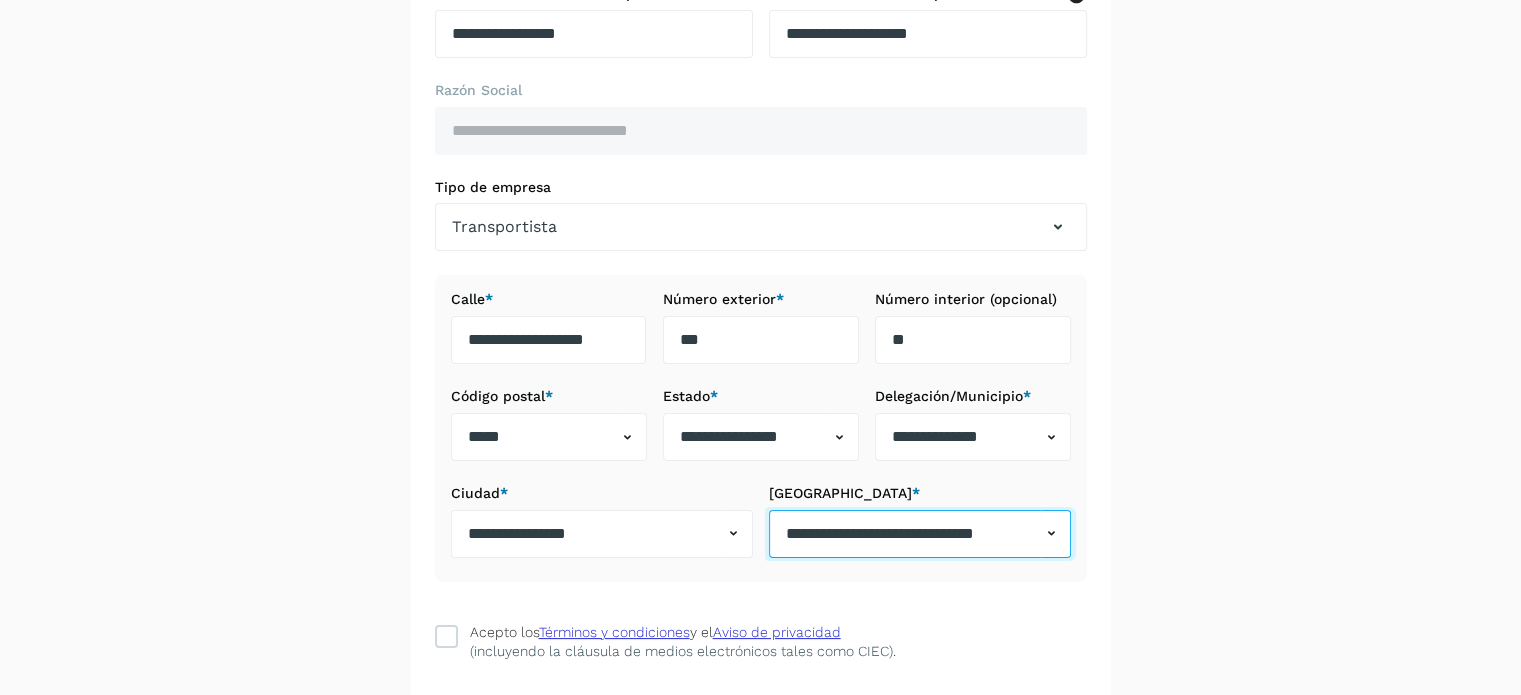 click on "**********" at bounding box center (905, 534) 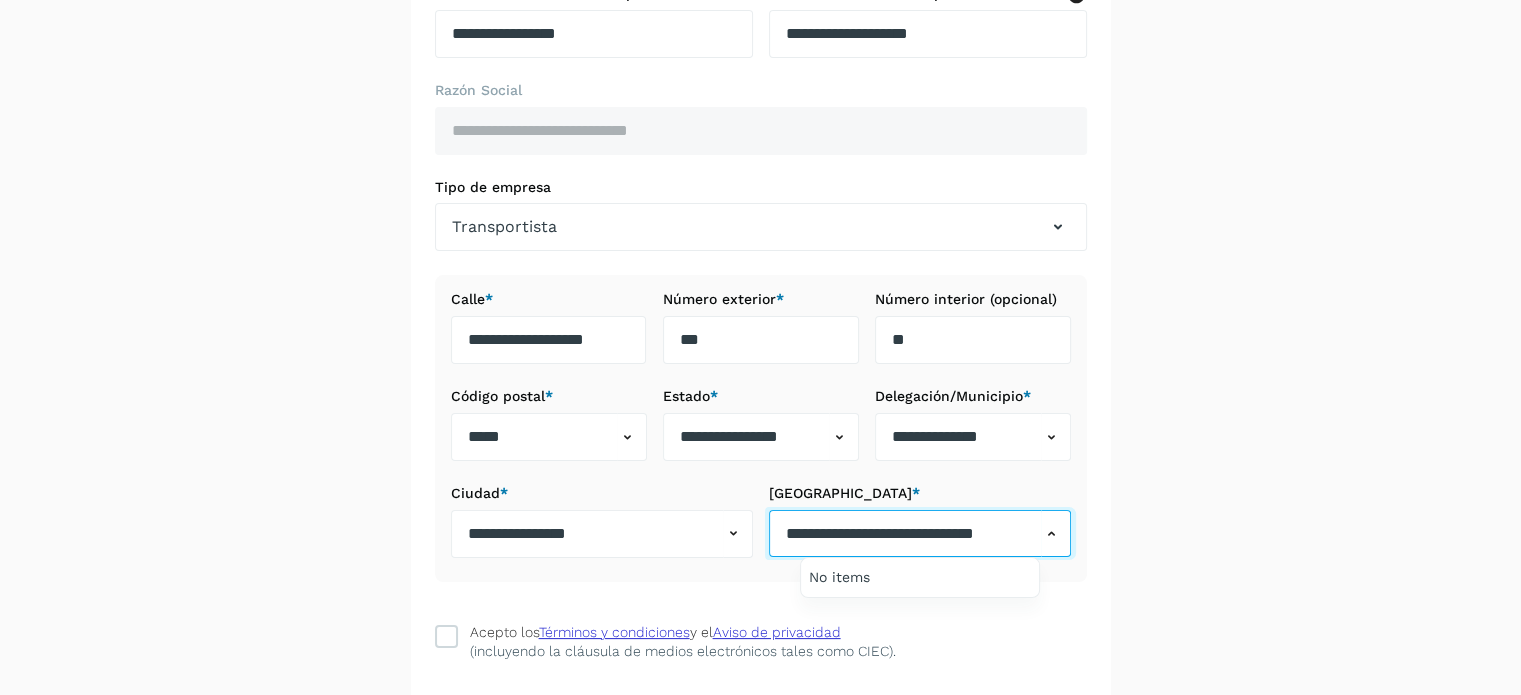 scroll, scrollTop: 0, scrollLeft: 27, axis: horizontal 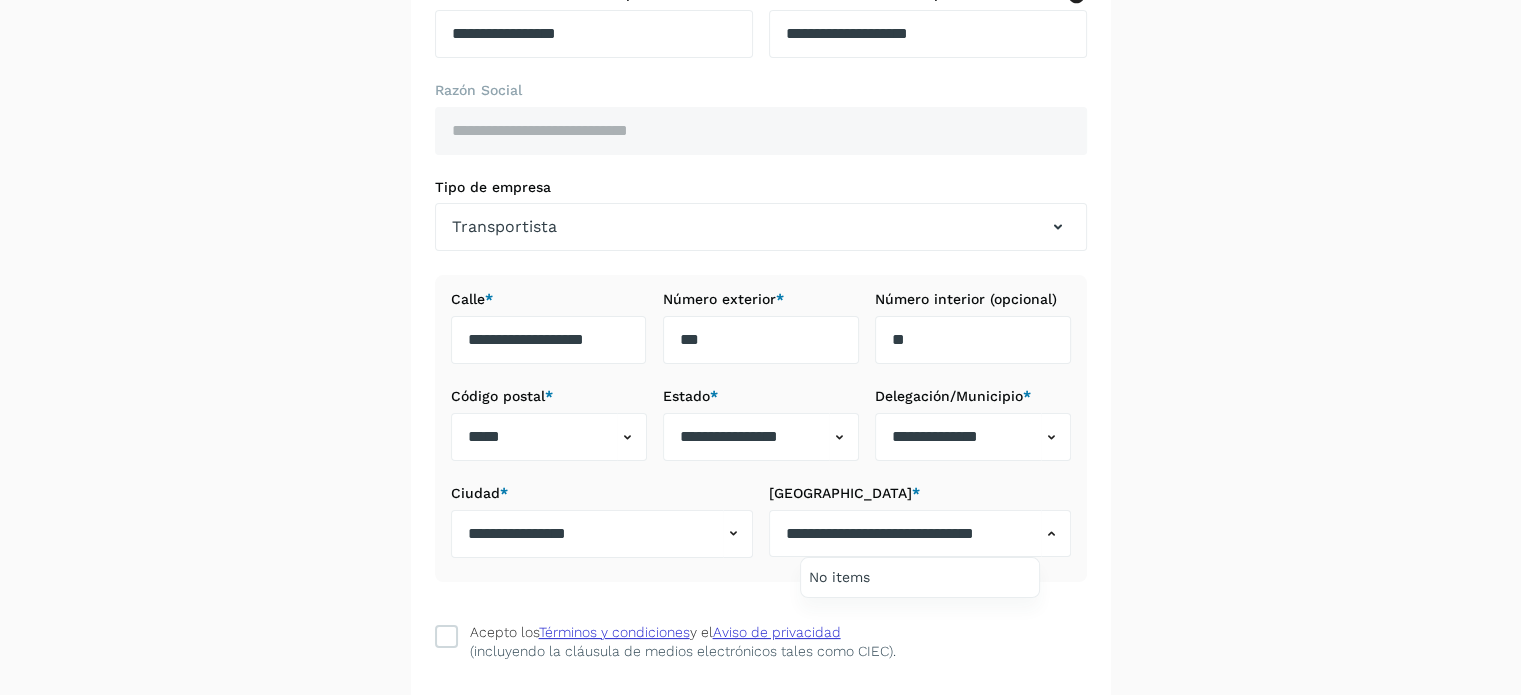 click at bounding box center [760, 347] 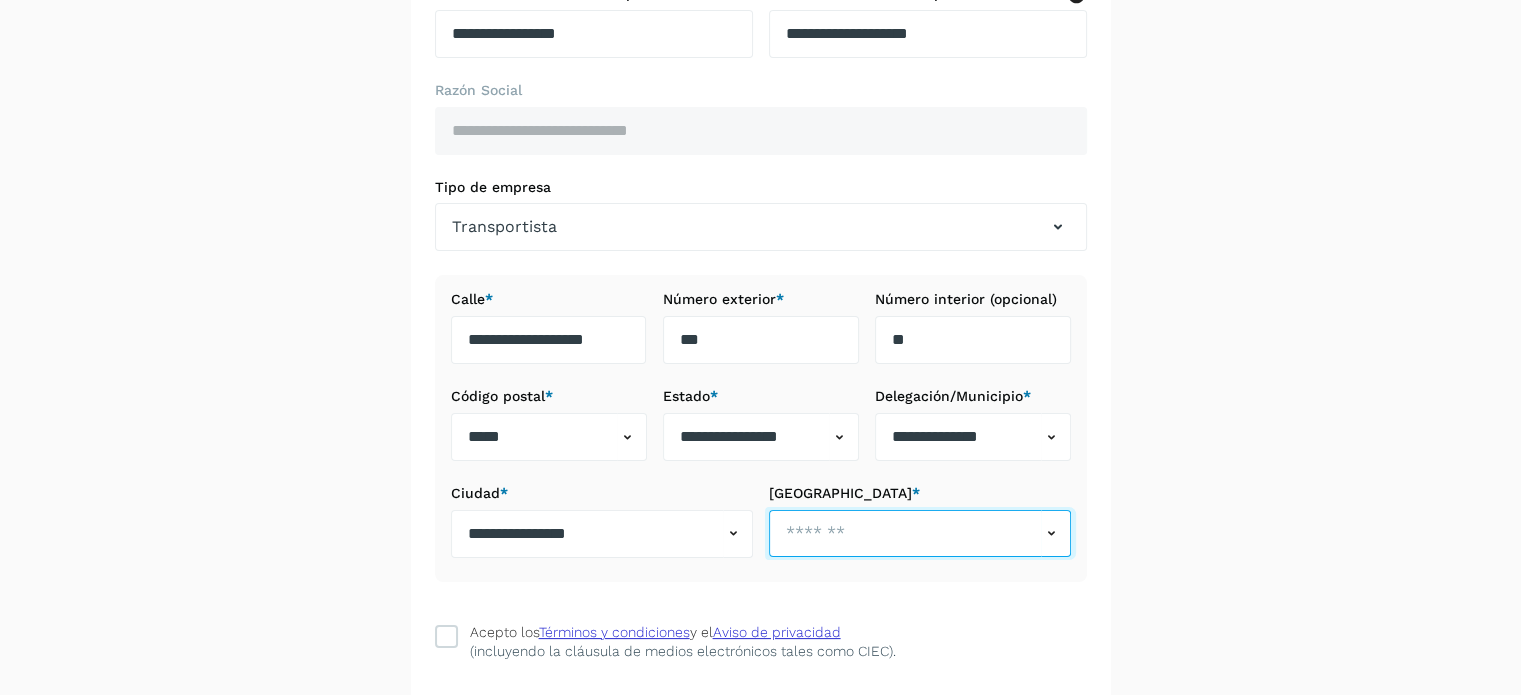 click at bounding box center (905, 534) 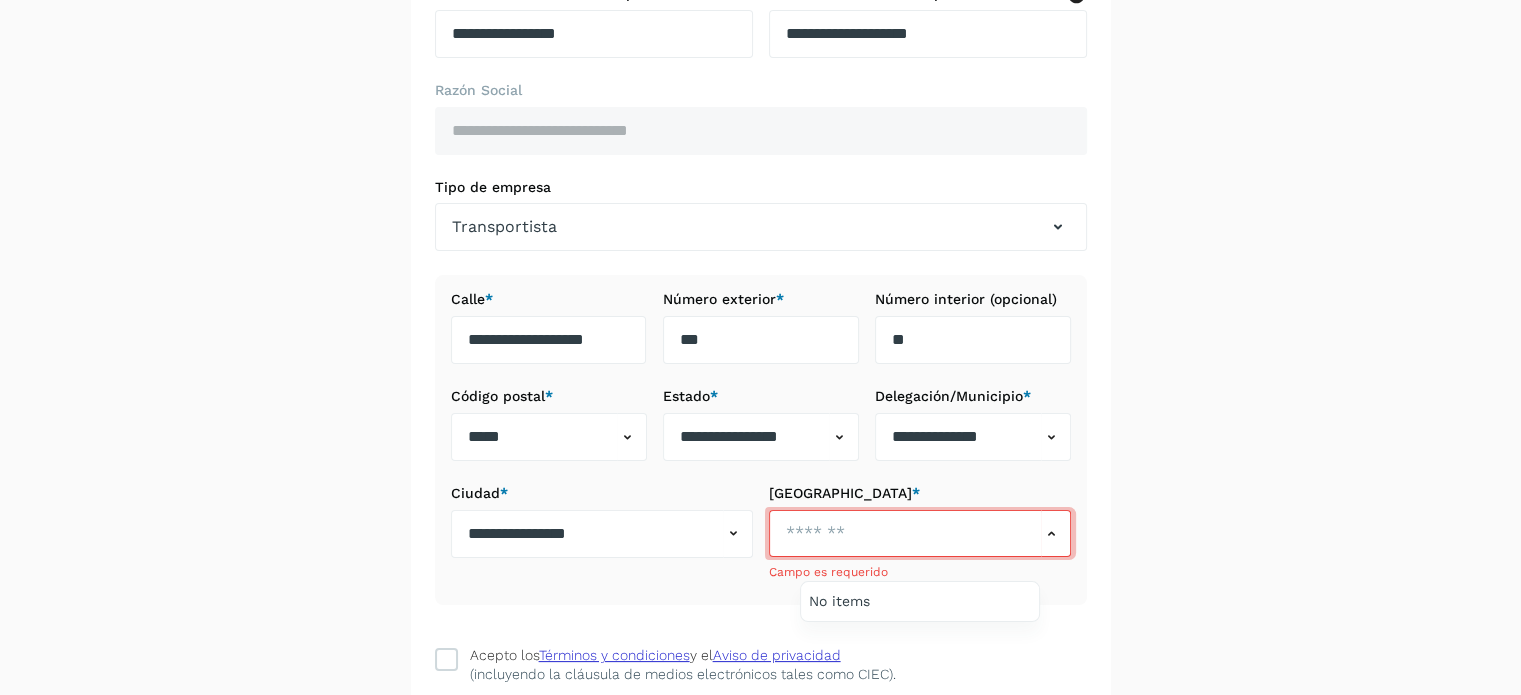 click on "Colonia  * Campo es requerido No items" at bounding box center (920, 533) 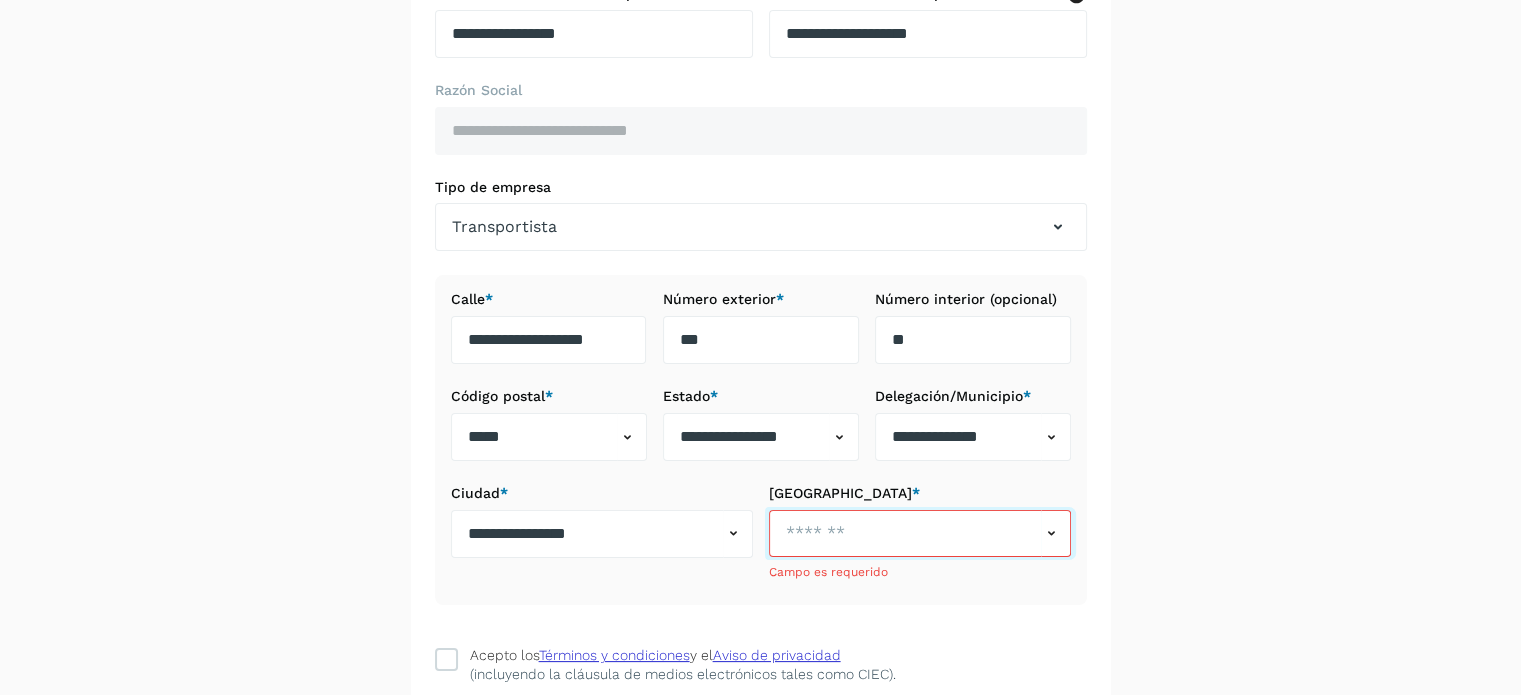 click at bounding box center [905, 534] 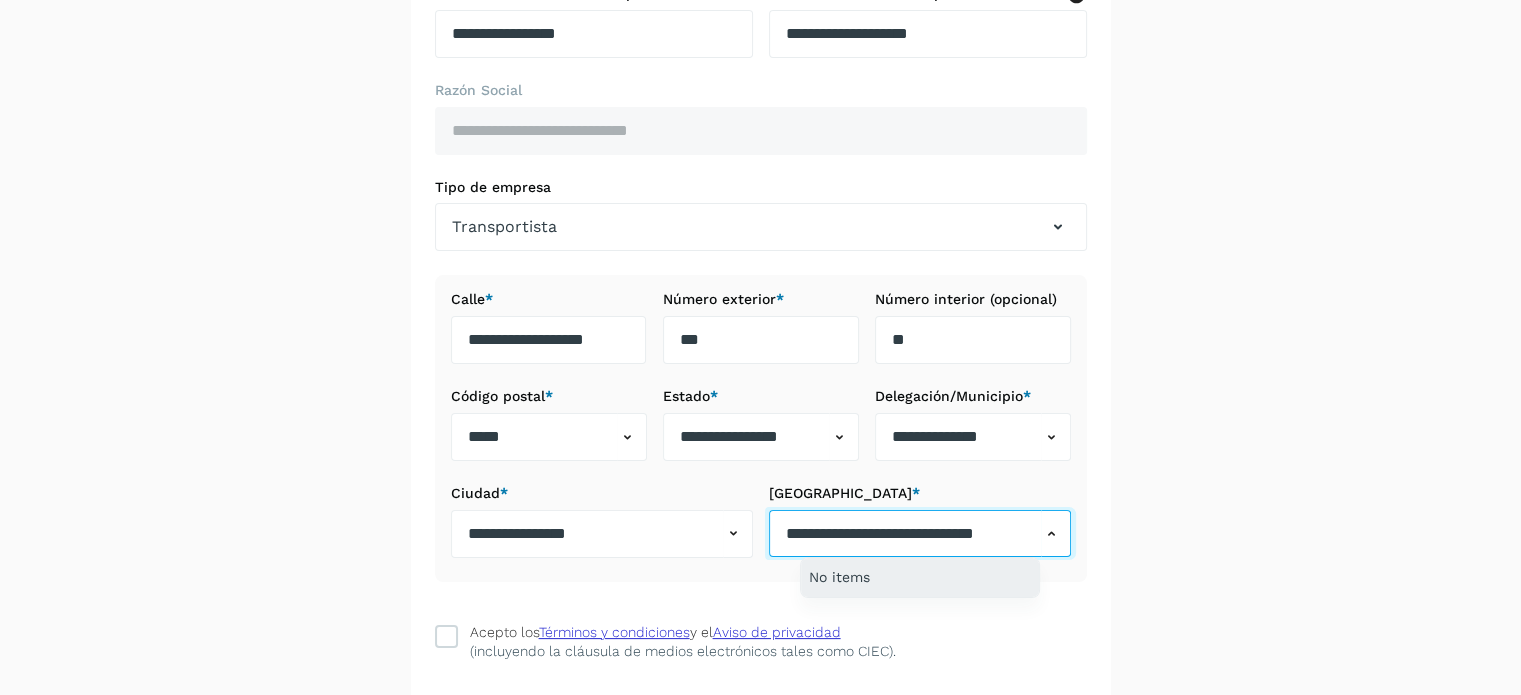 scroll, scrollTop: 0, scrollLeft: 56, axis: horizontal 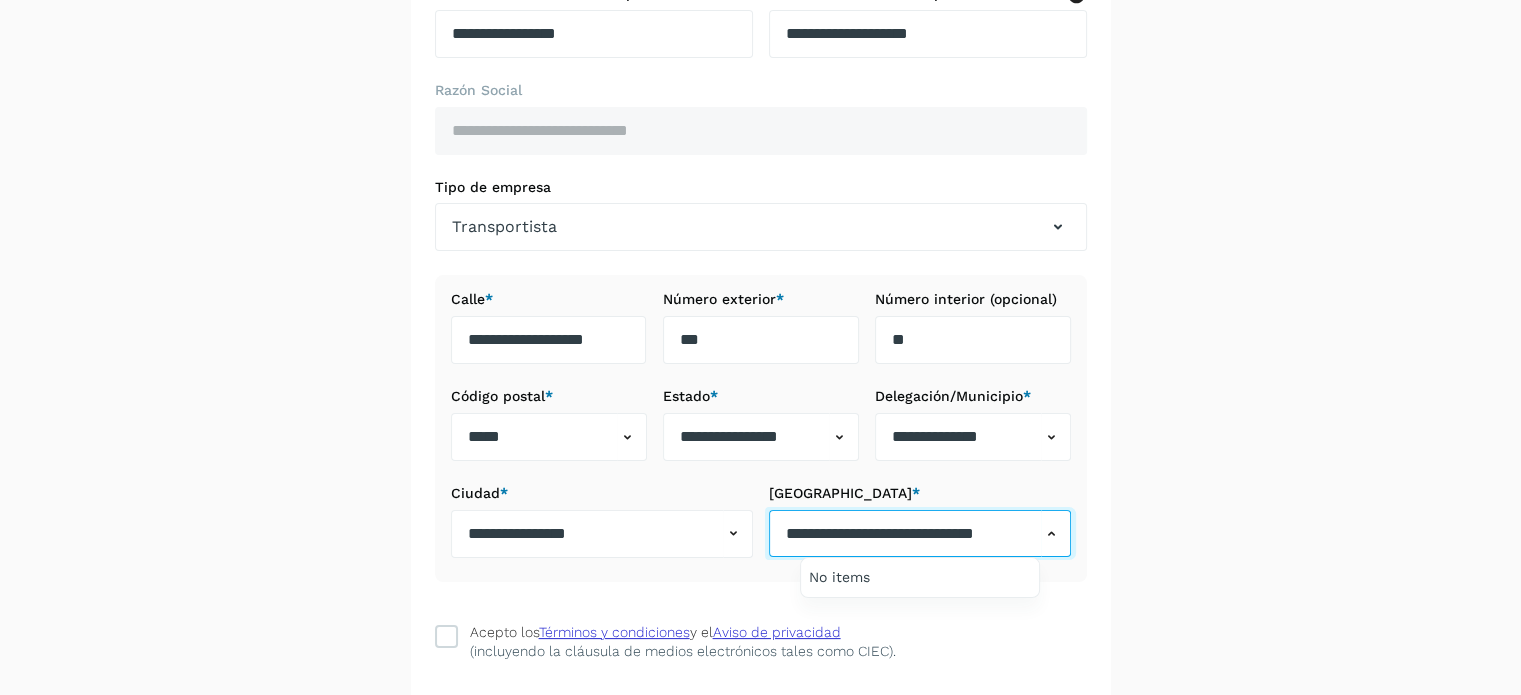 type on "**********" 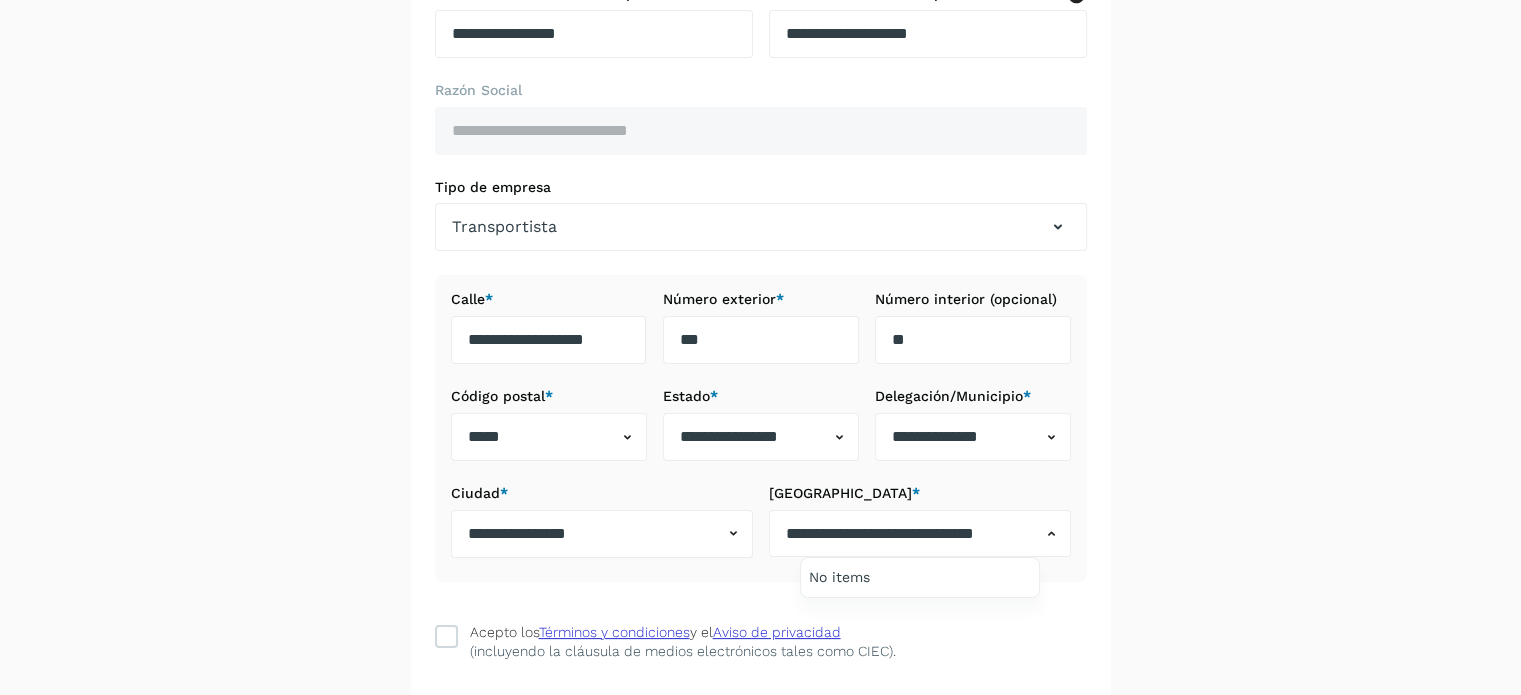 scroll, scrollTop: 0, scrollLeft: 0, axis: both 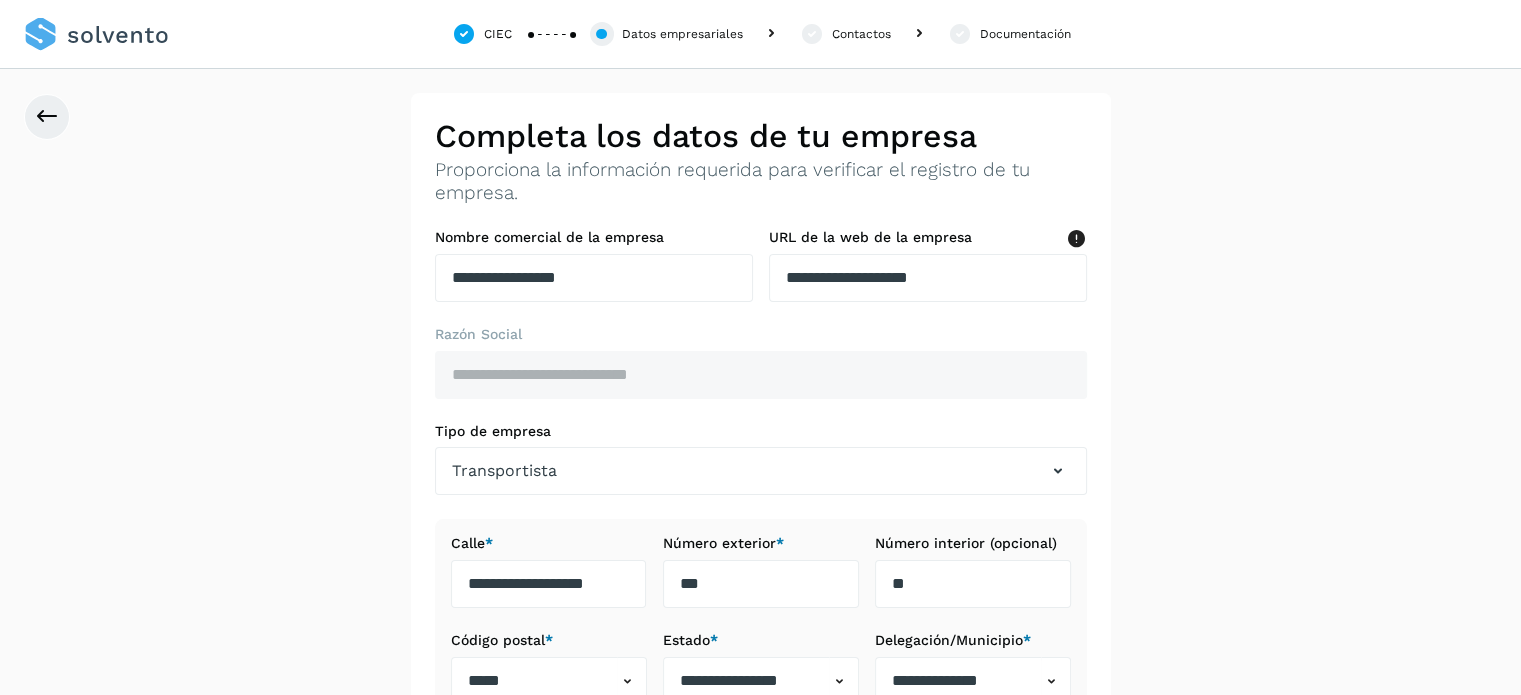 click at bounding box center (760, 347) 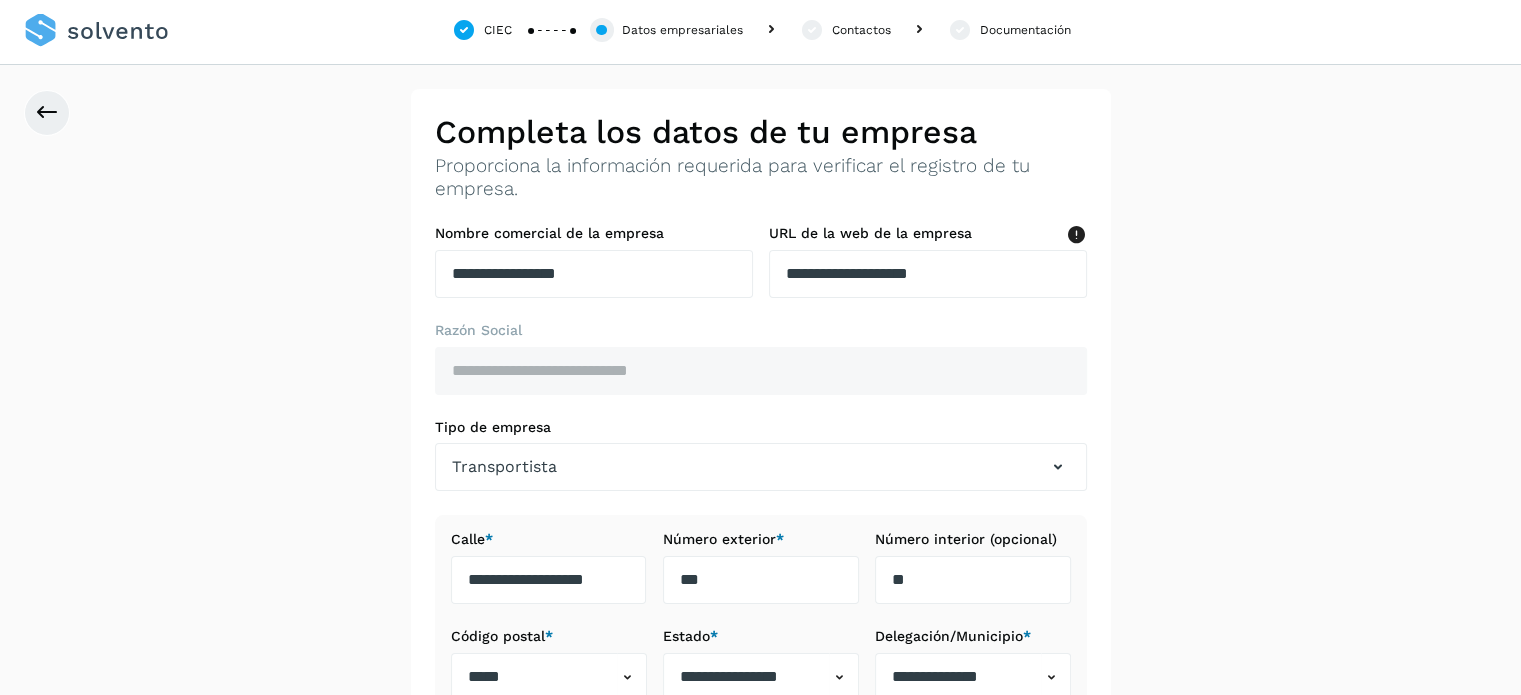 scroll, scrollTop: 0, scrollLeft: 0, axis: both 